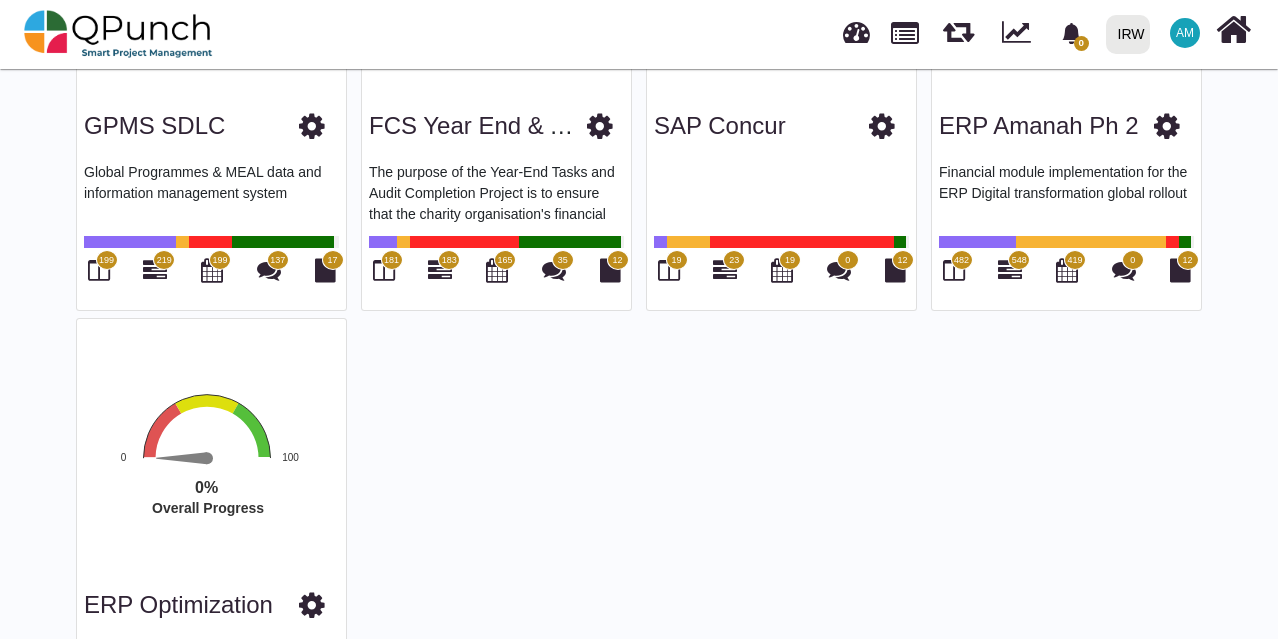 scroll, scrollTop: 1026, scrollLeft: 0, axis: vertical 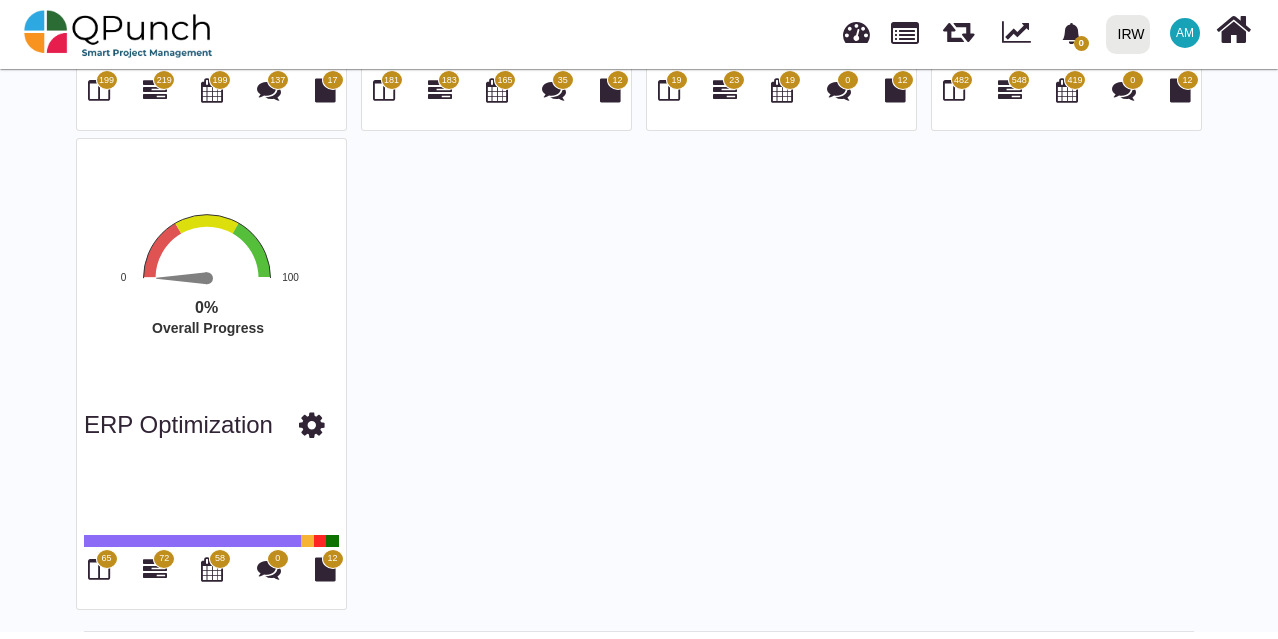 click on "Overall Progress" 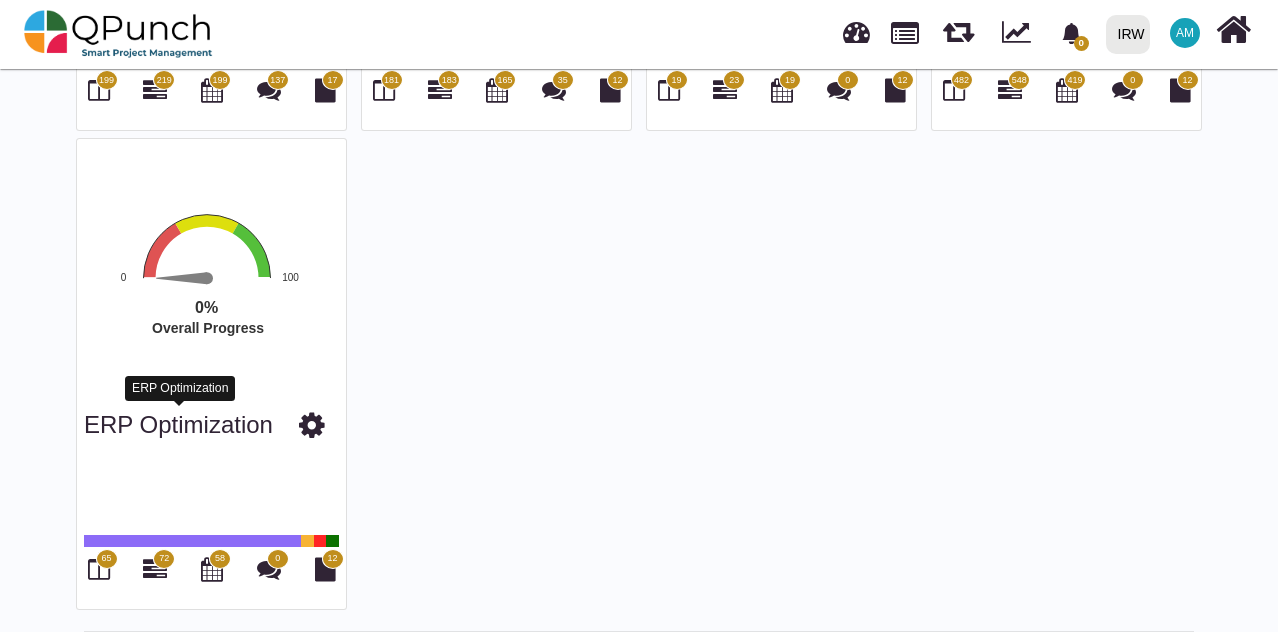 click on "ERP Optimization" at bounding box center [180, 388] 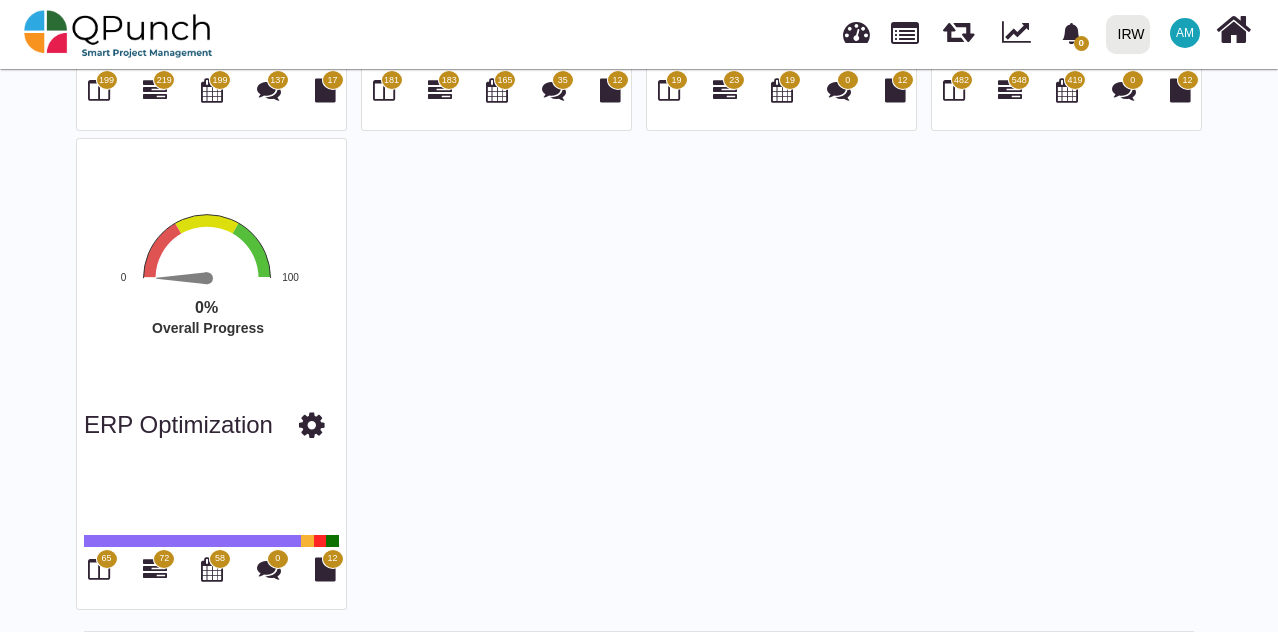 click on "ERP Optimization" at bounding box center [178, 424] 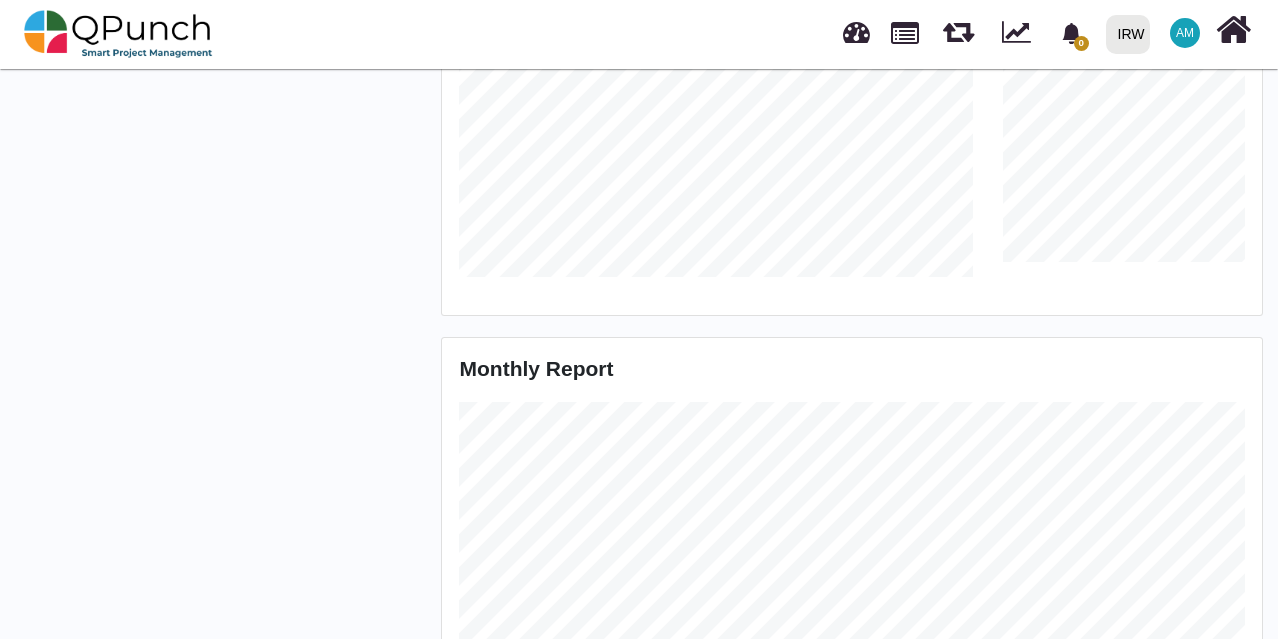 scroll, scrollTop: 0, scrollLeft: 0, axis: both 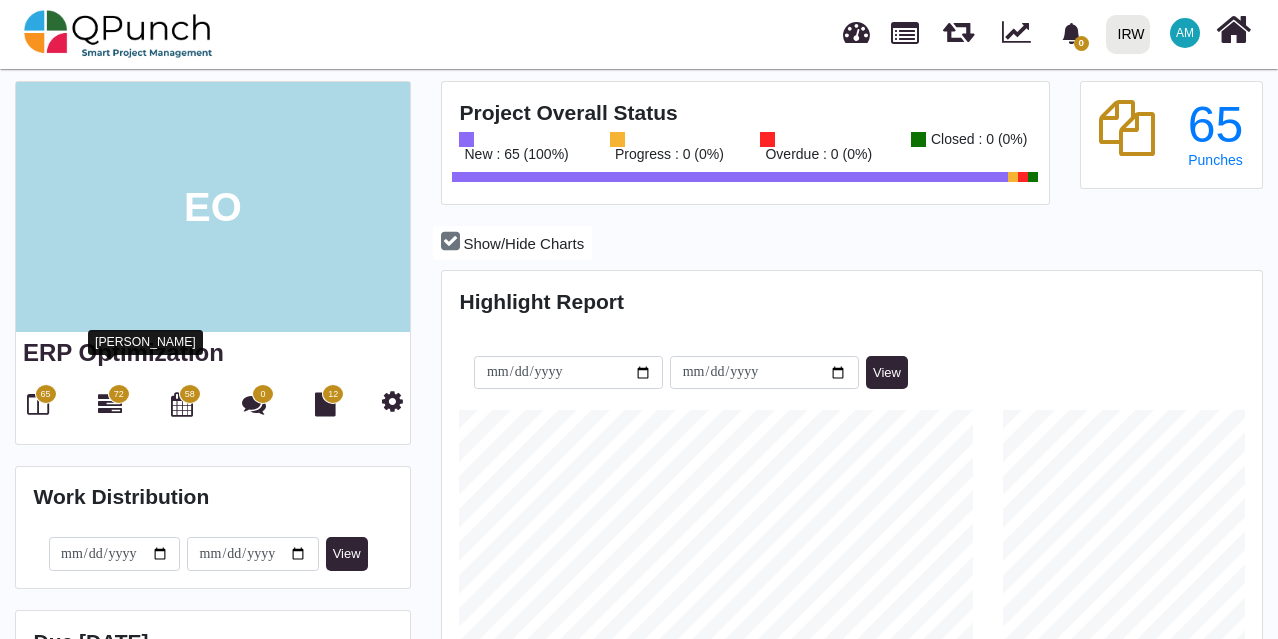 click at bounding box center [110, 404] 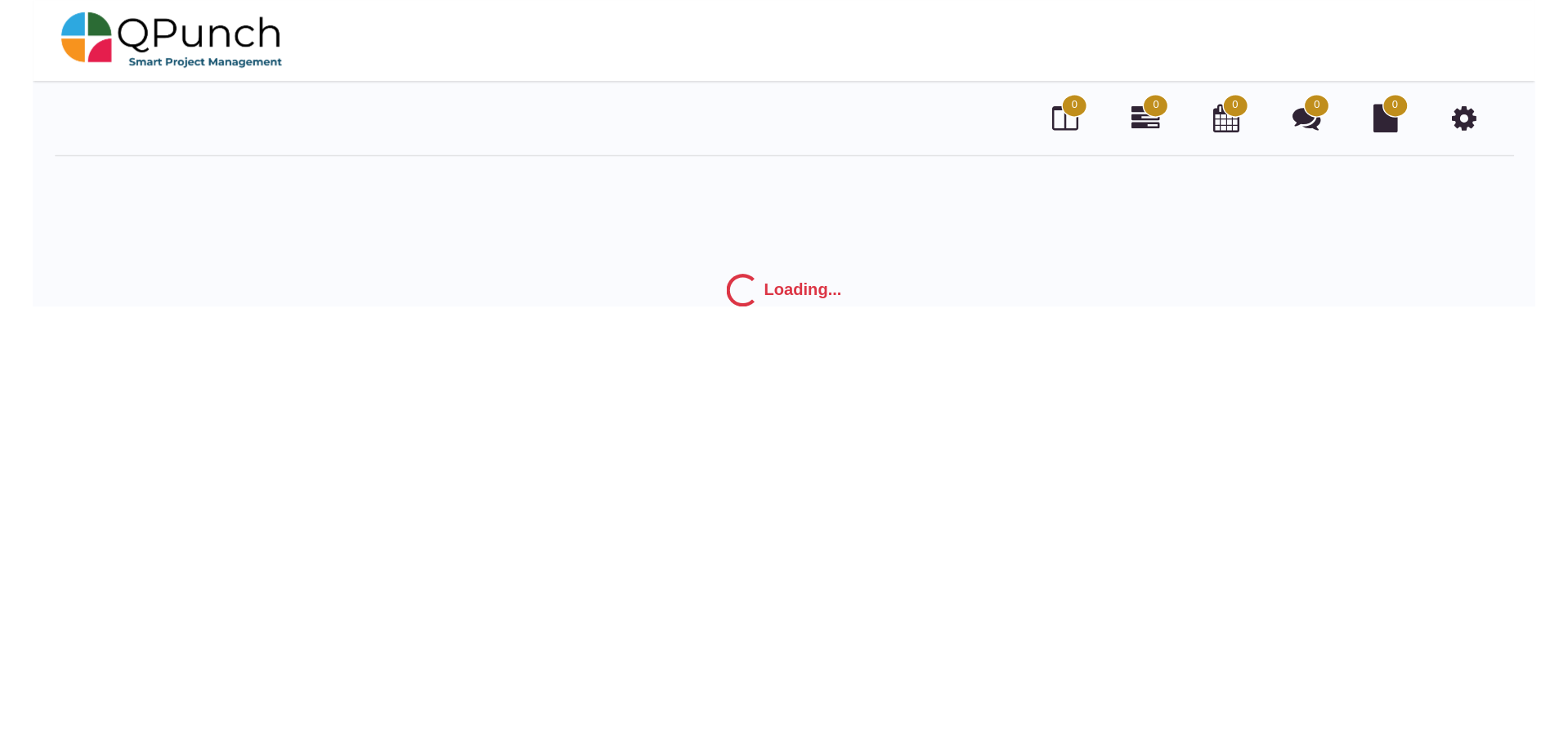 scroll, scrollTop: 0, scrollLeft: 0, axis: both 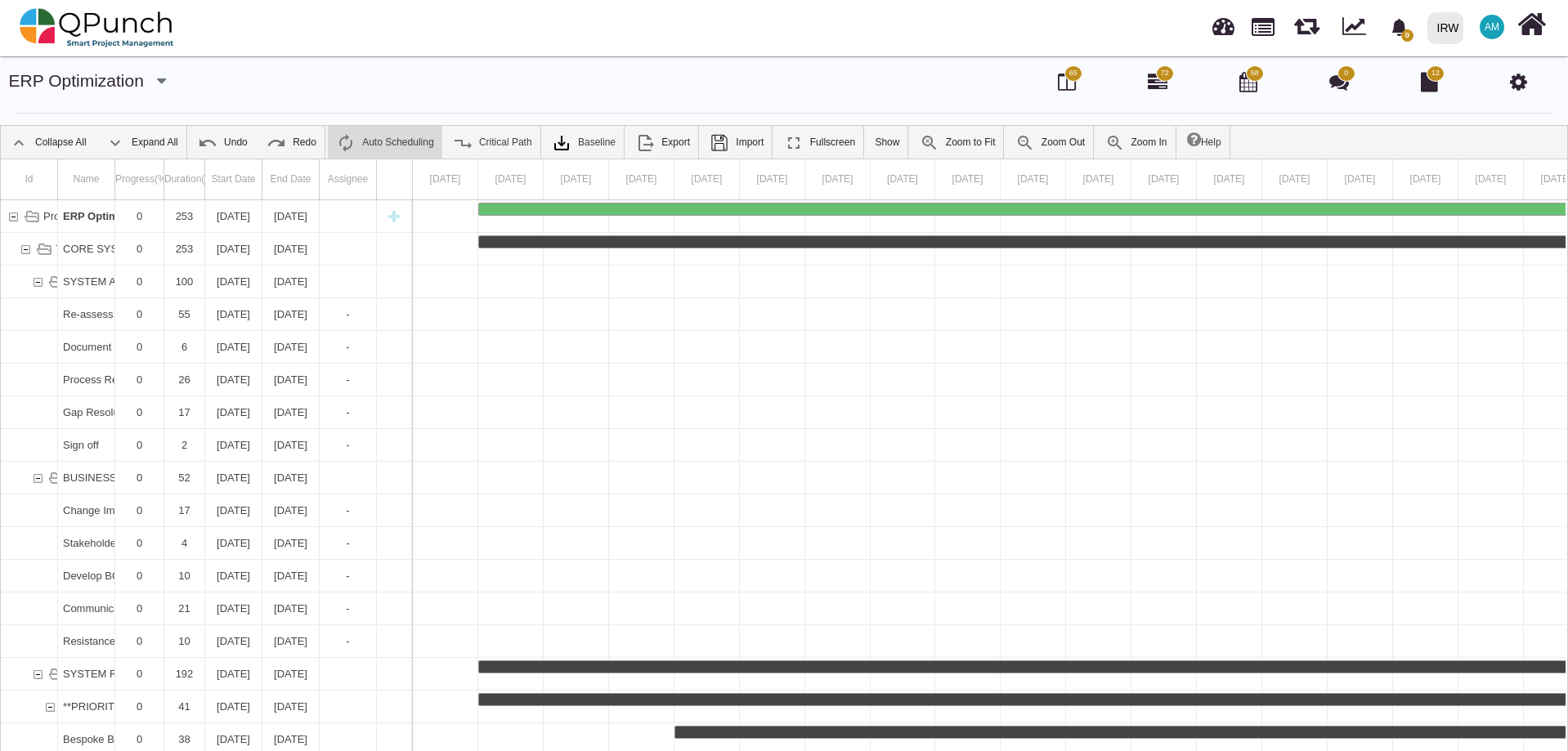 click on "ERP Optimization     Digital Workplace P2 CRM Project ERP Amanah Ph 1 GPMS Roll out GPMS SDLC FCS Year End & Audit SAP Concur ERP Amanah Ph 2 ERP Optimization GFD CRM Product  Objects Local Funds Alyateem Orphan SPNR Supply Chain Portal HRIS  - Enhancements PRISM - Enhacements Global Screening DB VMS - Enhancements HRIS Rollout for SA MfIS - Enhancements Seasonal MIS - ENH Alyateem Tarowork UF Windows 11 Gold BLD Halo Implementation Intune Bug and Tasks Yealink Upgrade Application OFL STRG Pentest Remediation  IR [GEOGRAPHIC_DATA] Google WSI R Drive Deploy - PS" at bounding box center (150, 82) 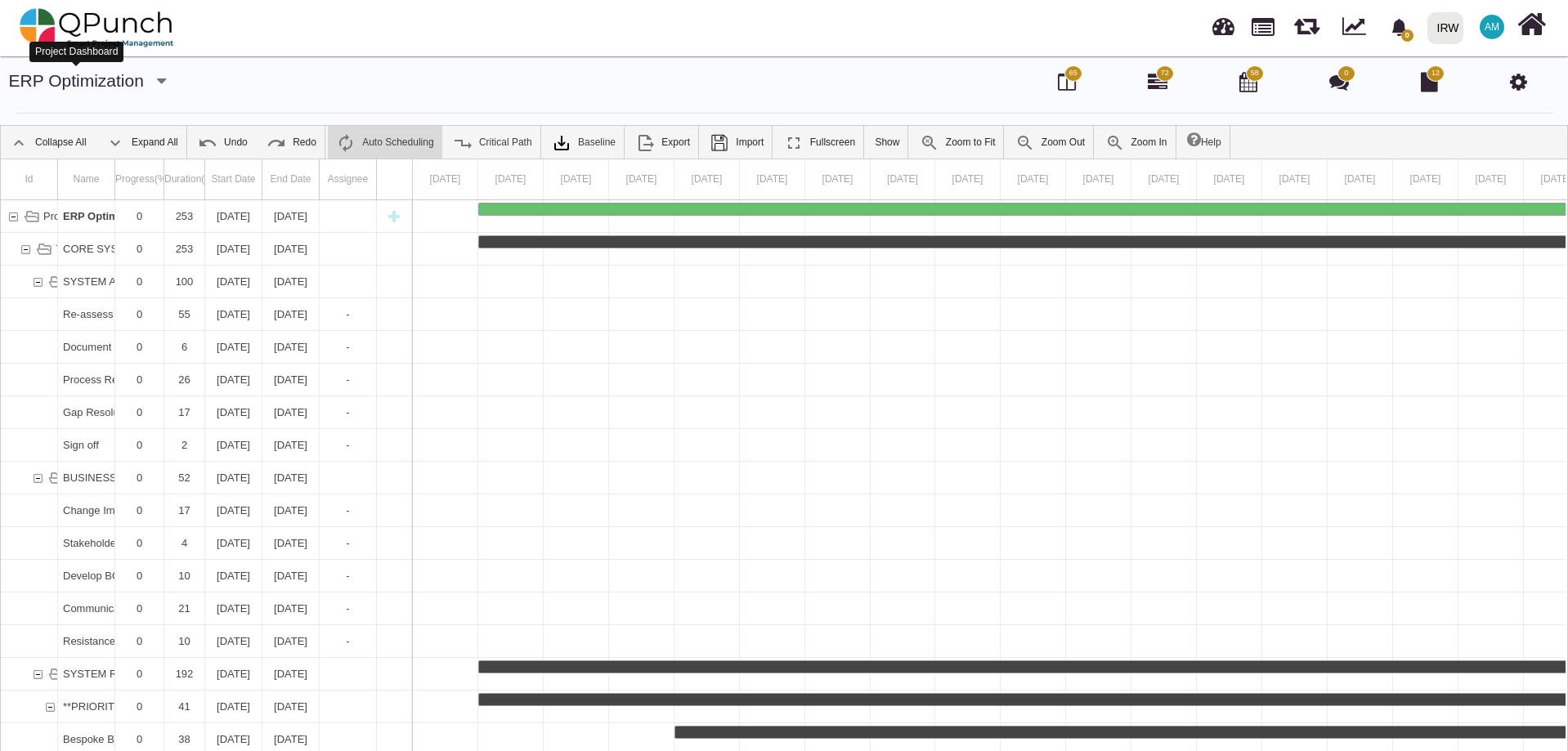 click on "ERP Optimization" at bounding box center (76, 80) 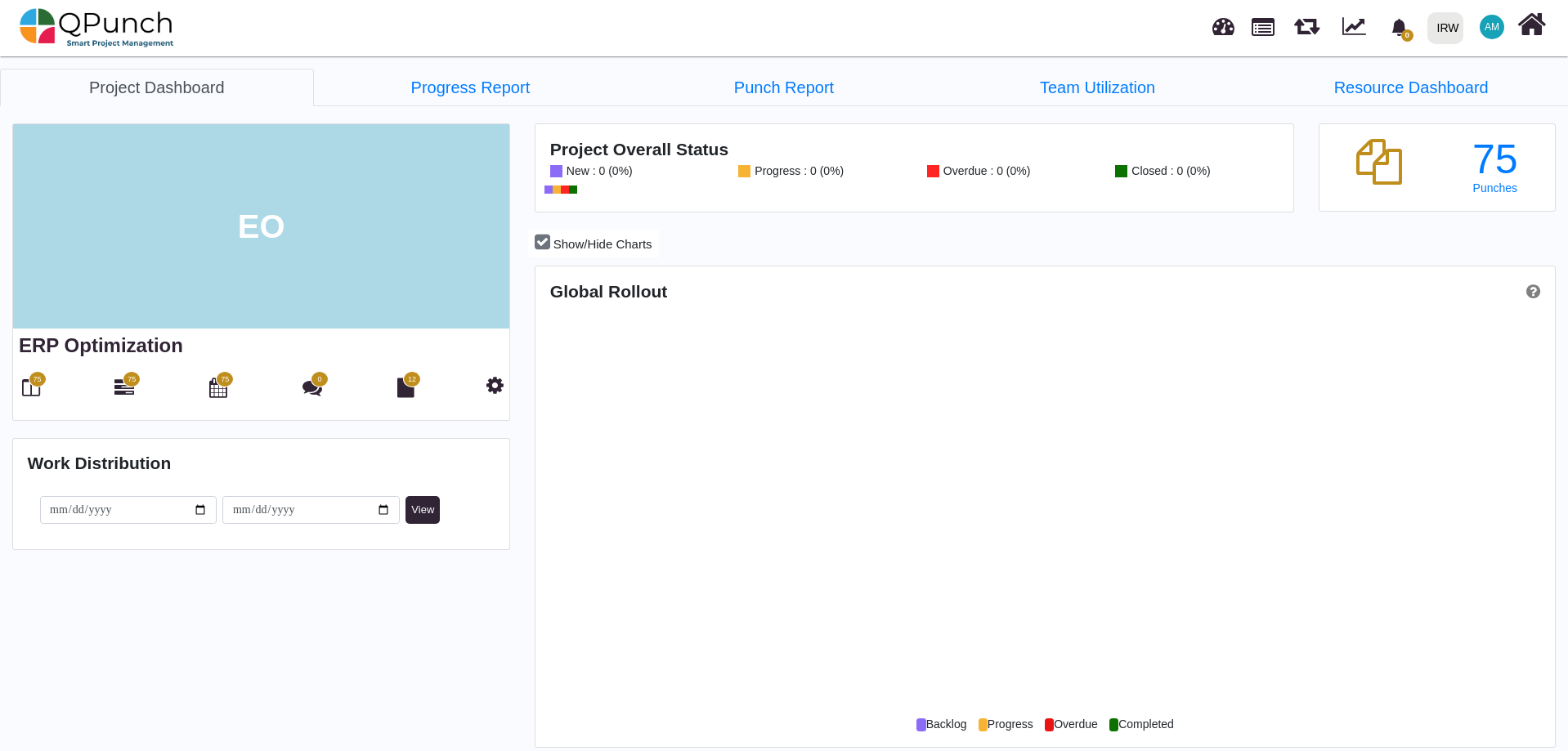 scroll, scrollTop: 816867, scrollLeft: 816841, axis: both 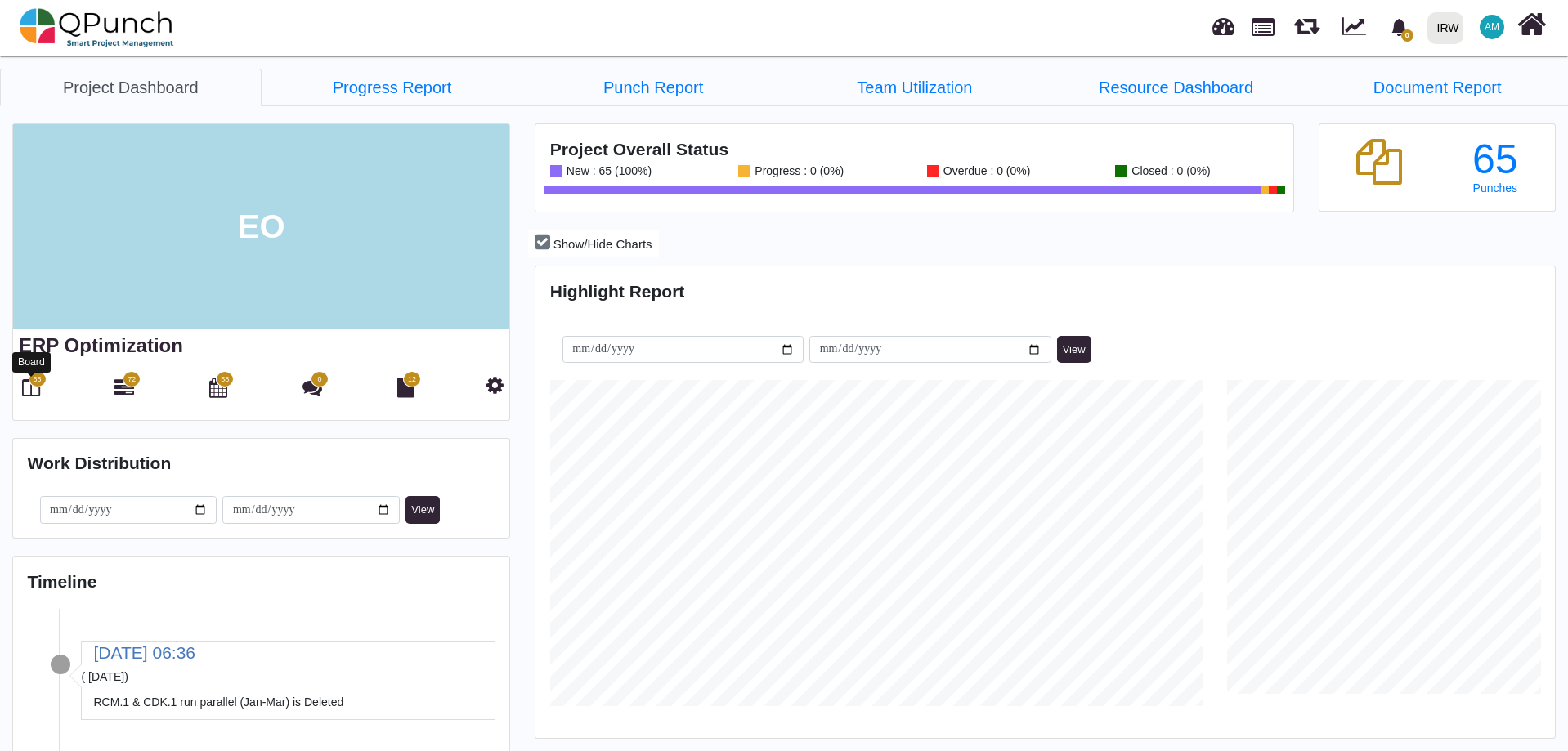 click at bounding box center [31, 387] 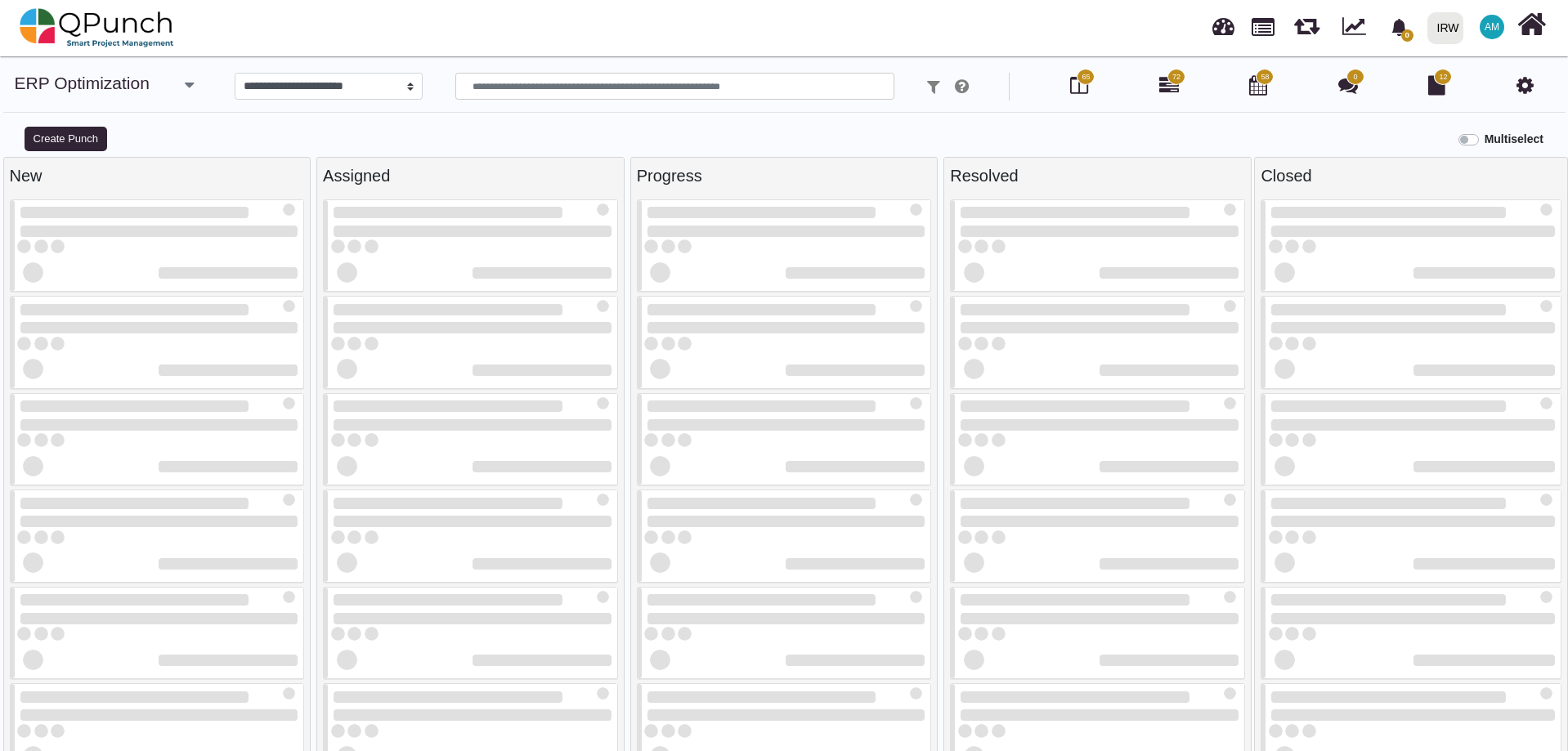 select 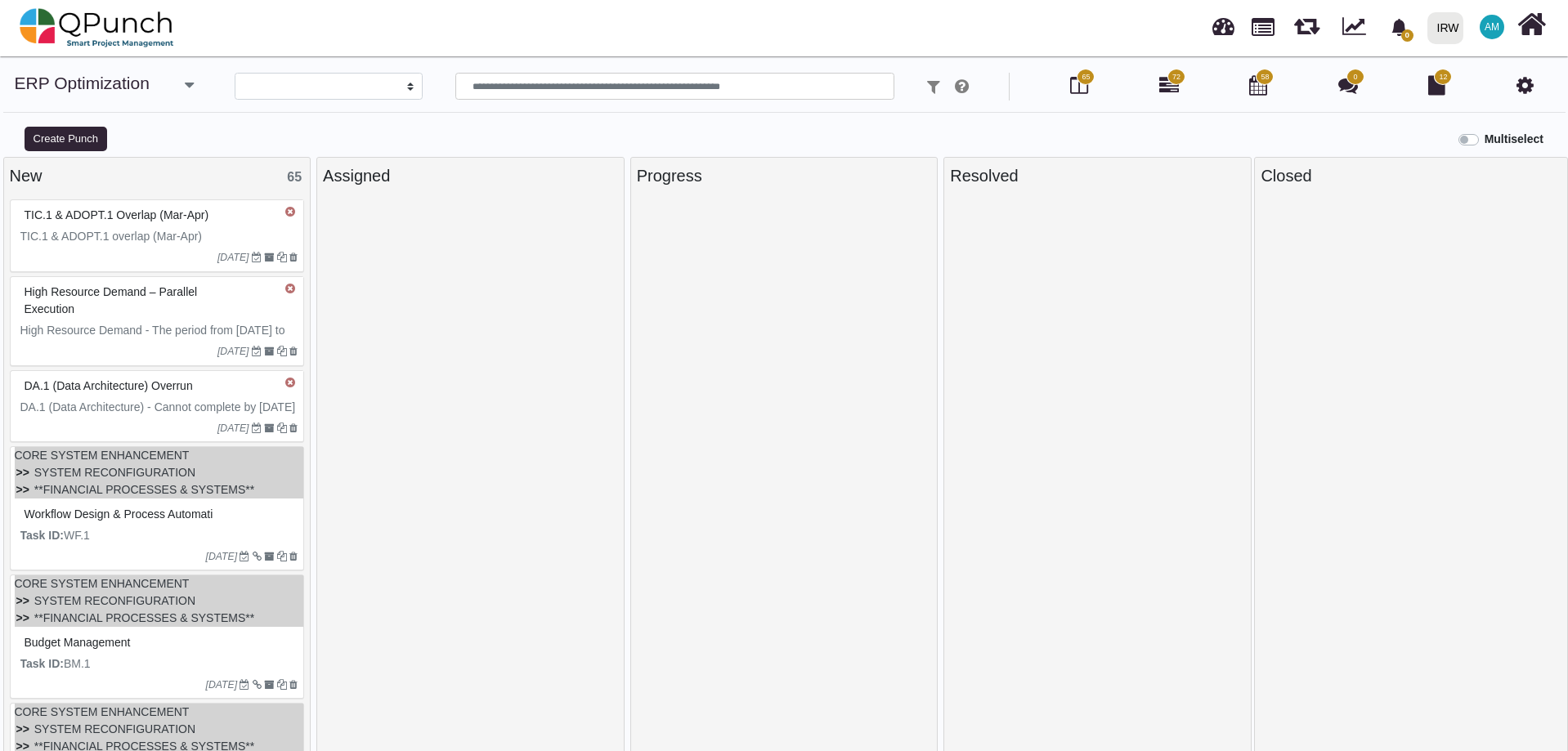 scroll, scrollTop: 0, scrollLeft: 0, axis: both 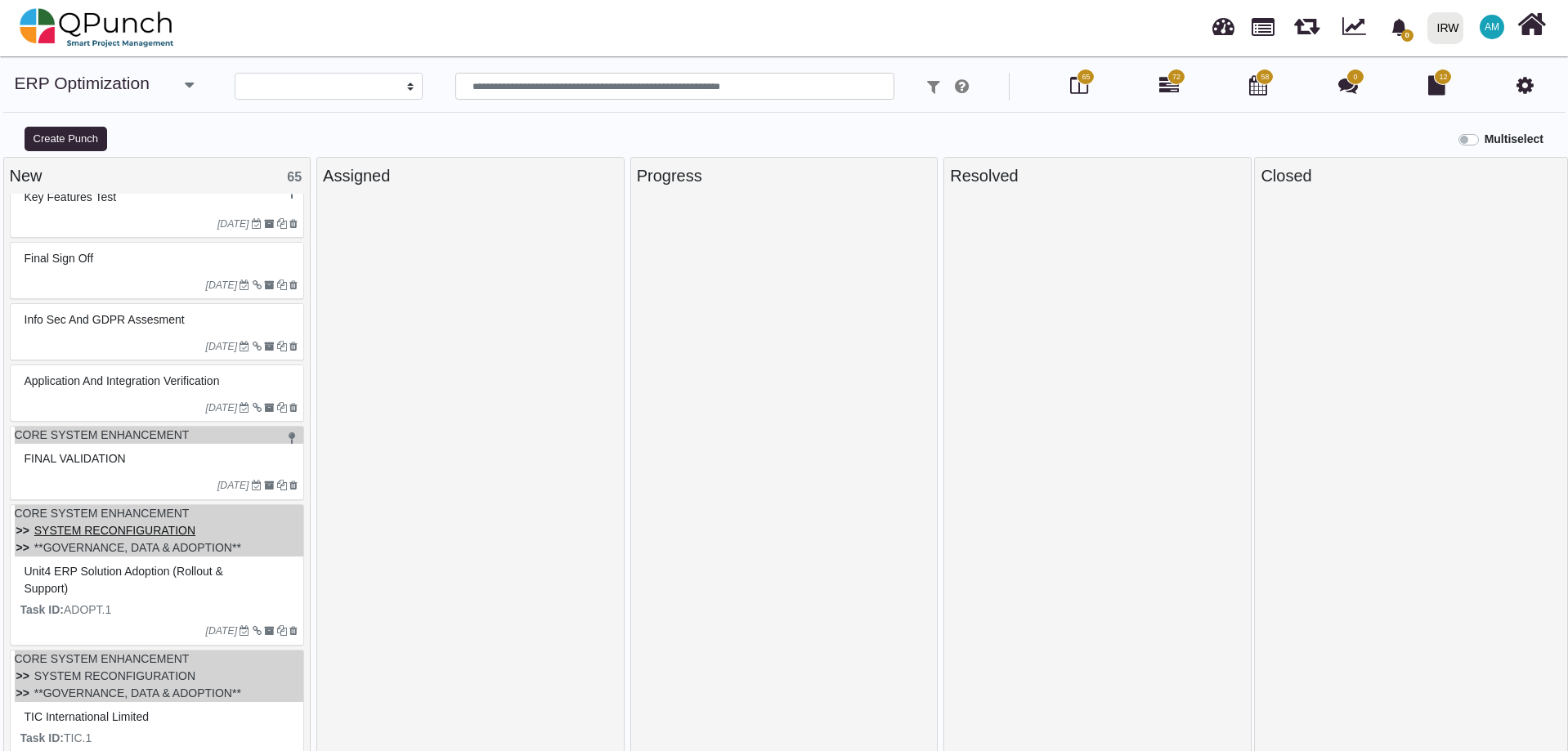 click on "SYSTEM RECONFIGURATION" at bounding box center [114, 530] 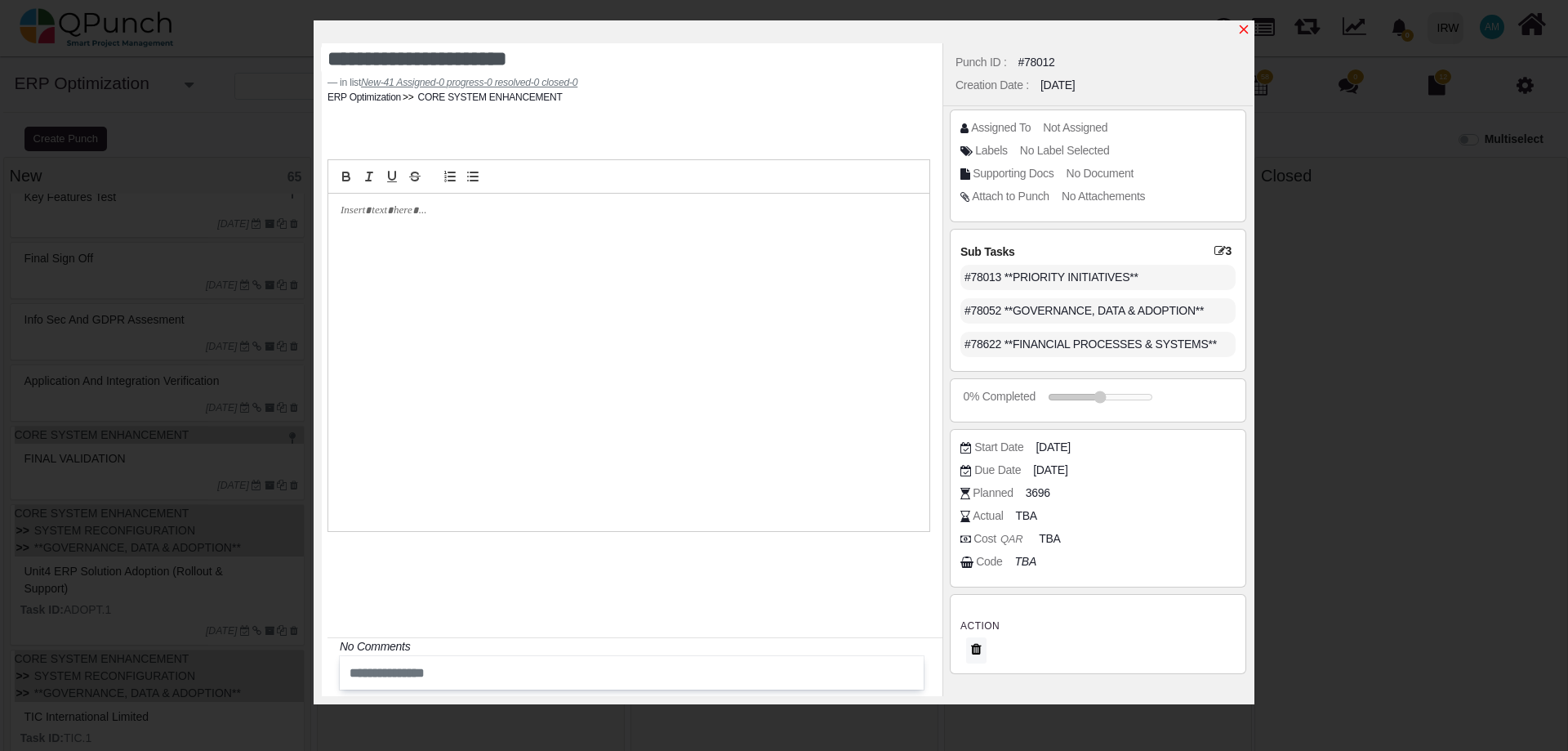 click 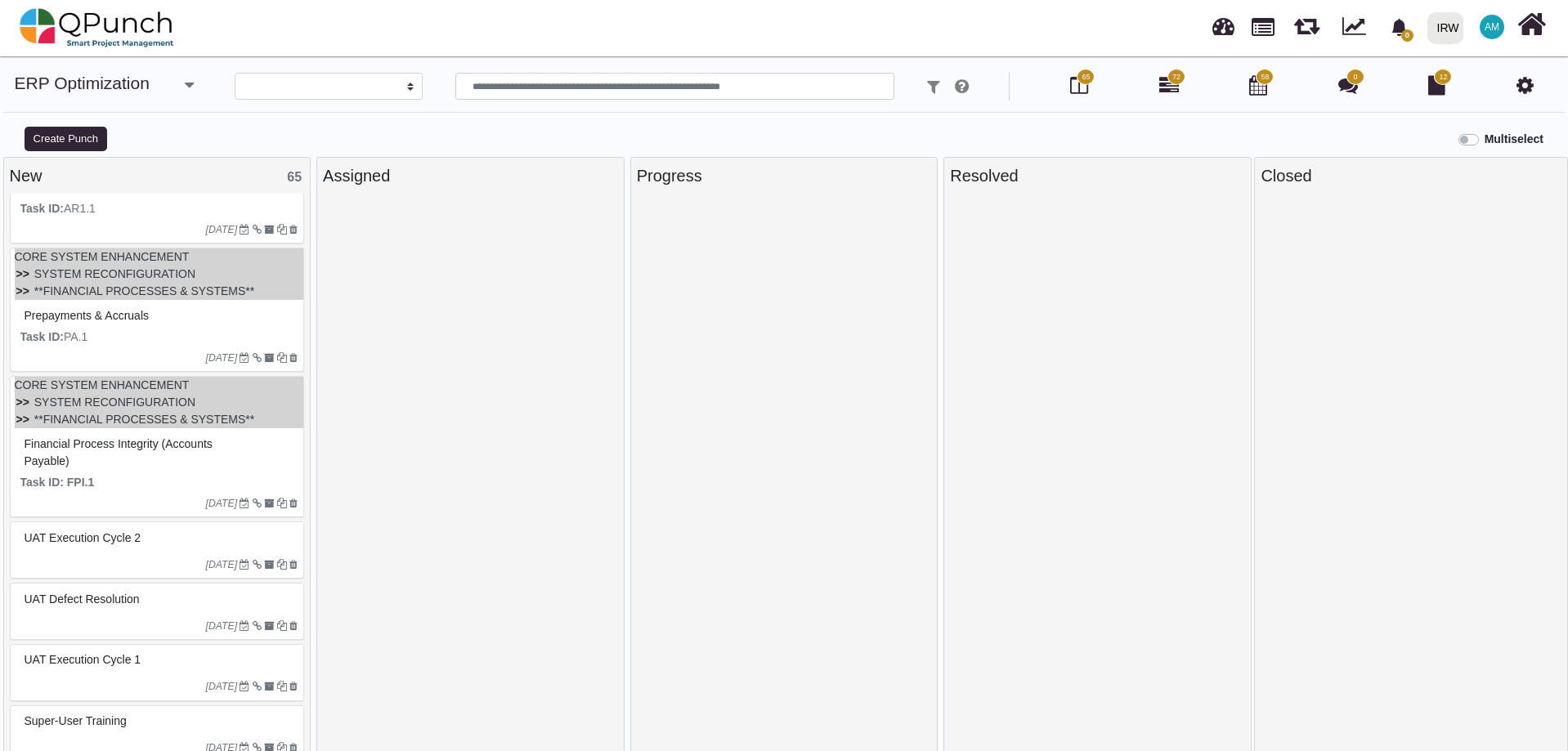 scroll, scrollTop: 1196, scrollLeft: 0, axis: vertical 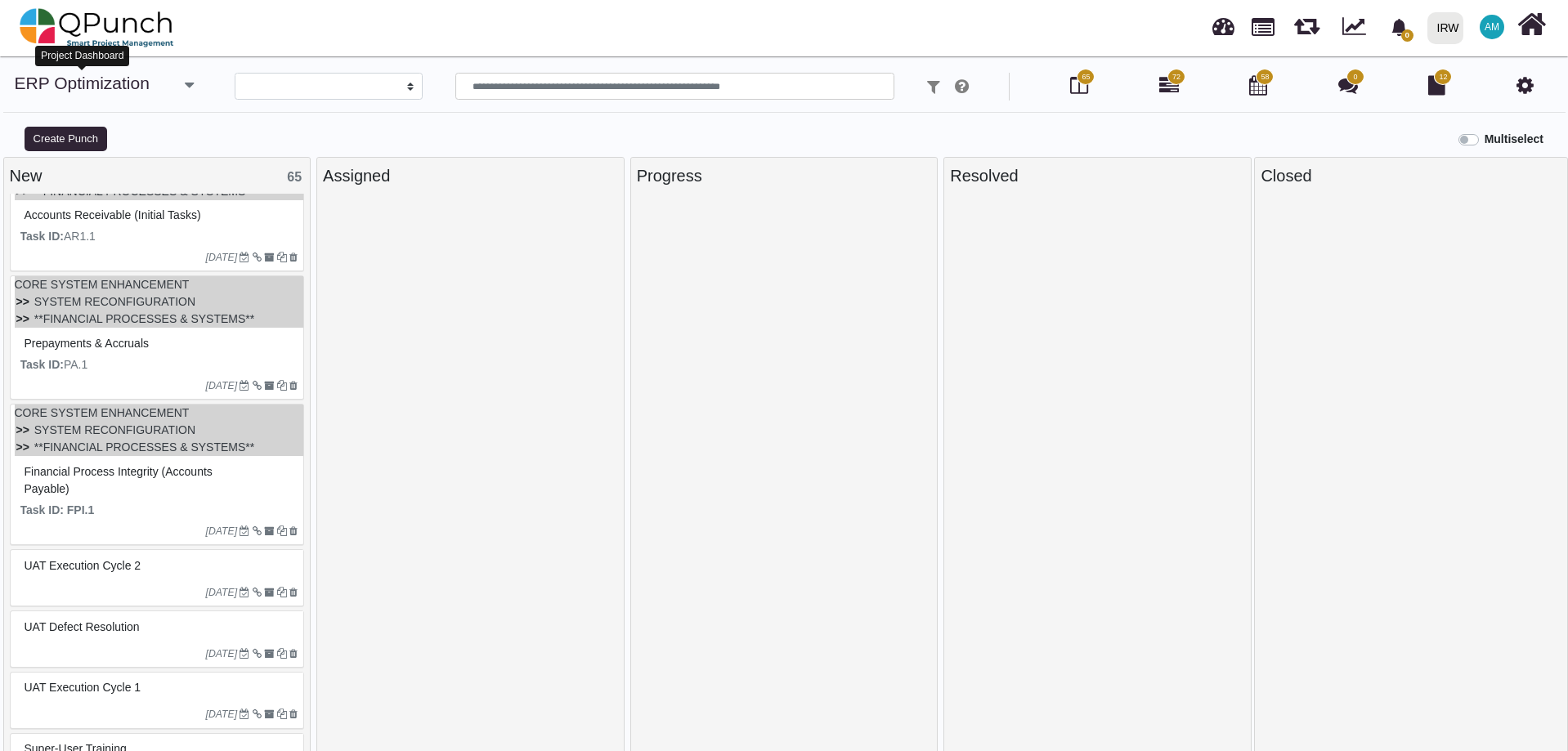 click on "ERP Optimization" at bounding box center (82, 83) 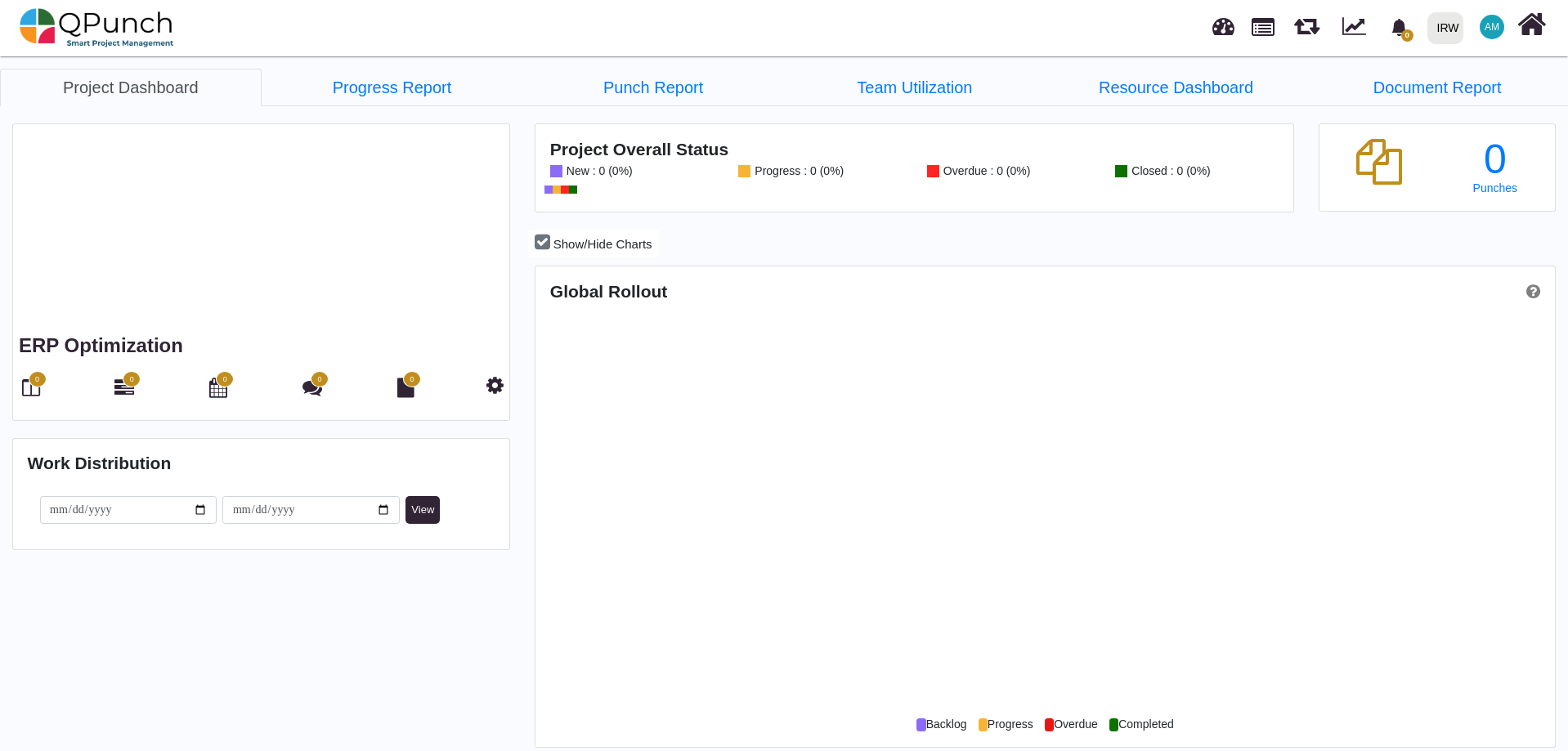 scroll, scrollTop: 816867, scrollLeft: 816841, axis: both 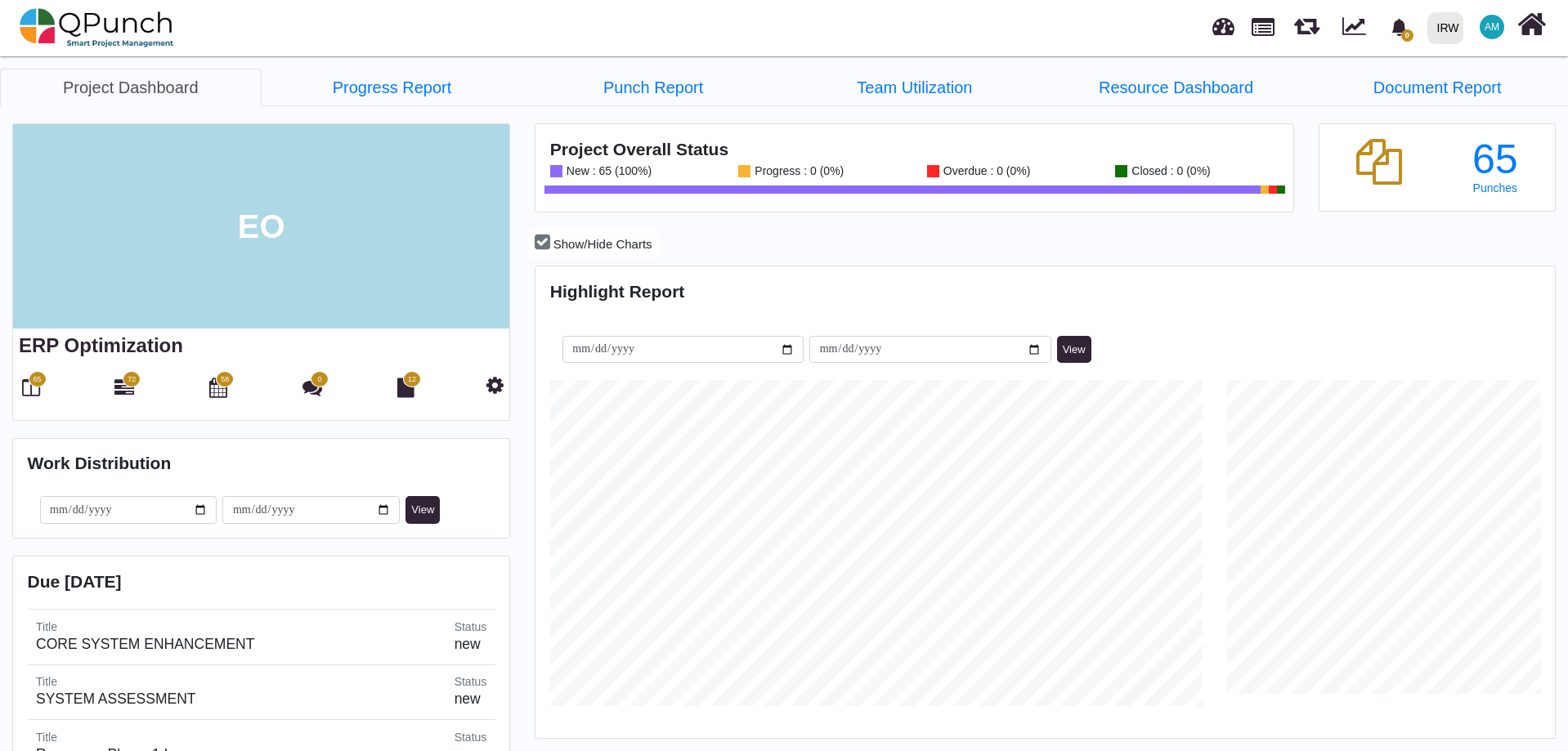 click on "0" at bounding box center [320, 380] 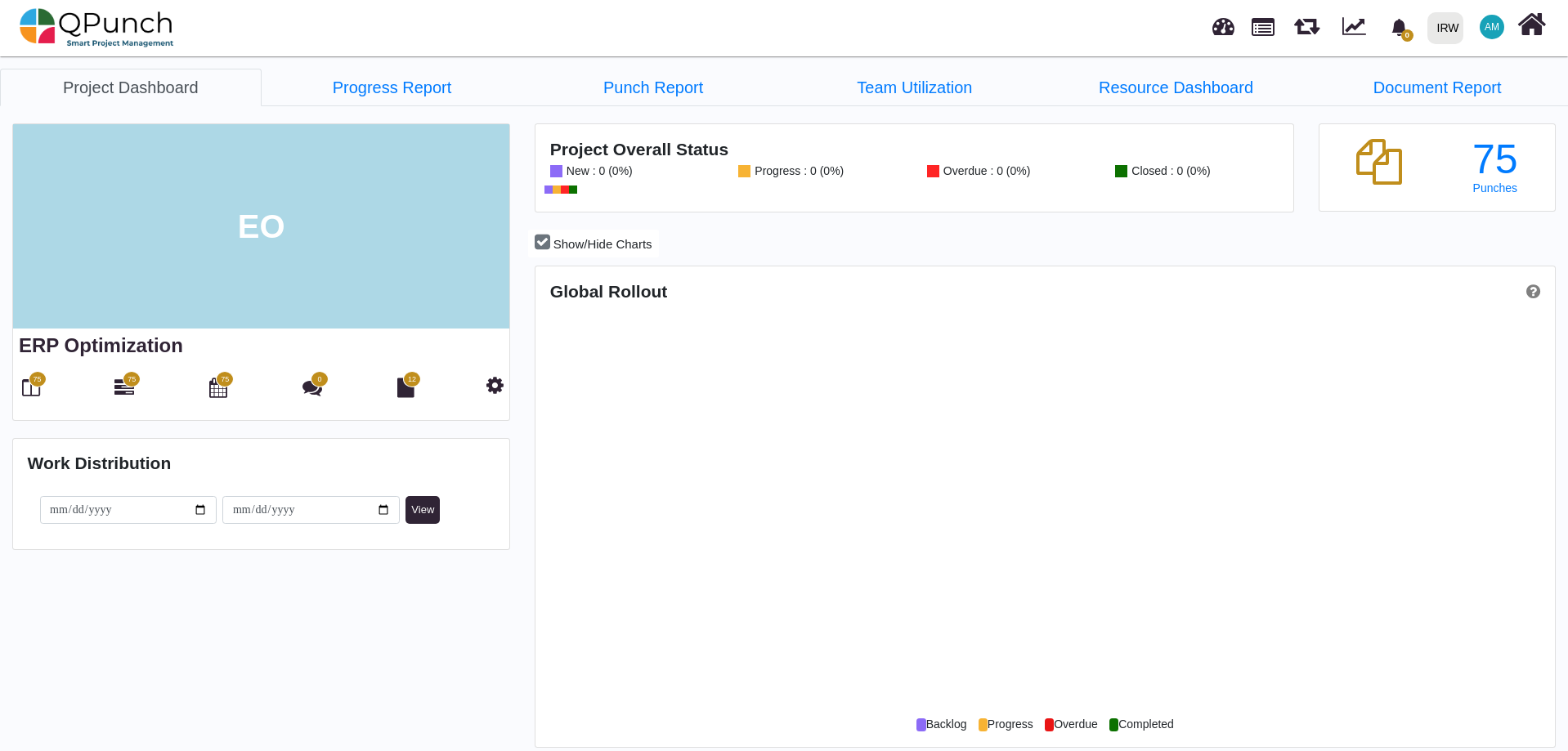 scroll, scrollTop: 816867, scrollLeft: 816841, axis: both 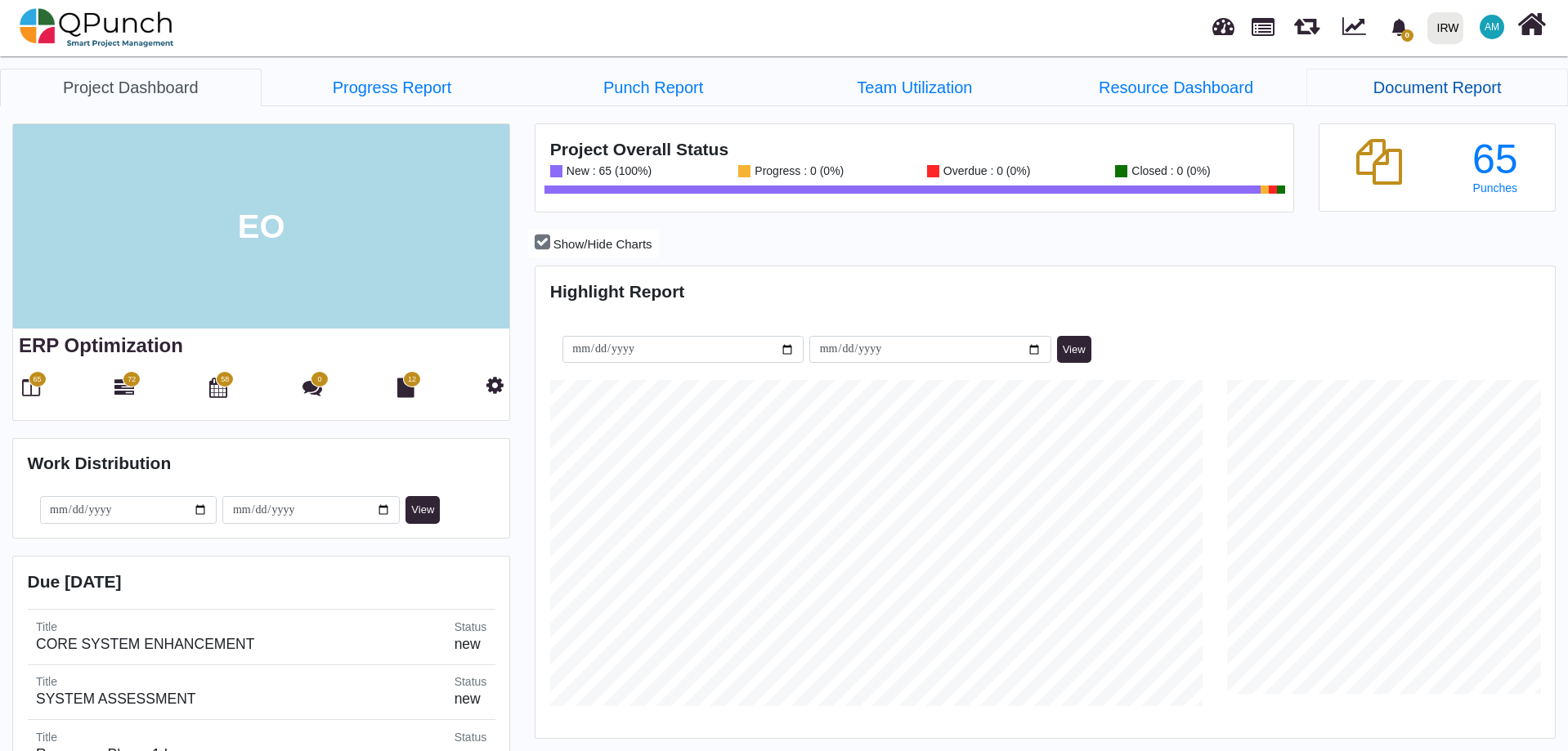 click on "Document Report" at bounding box center [1437, 87] 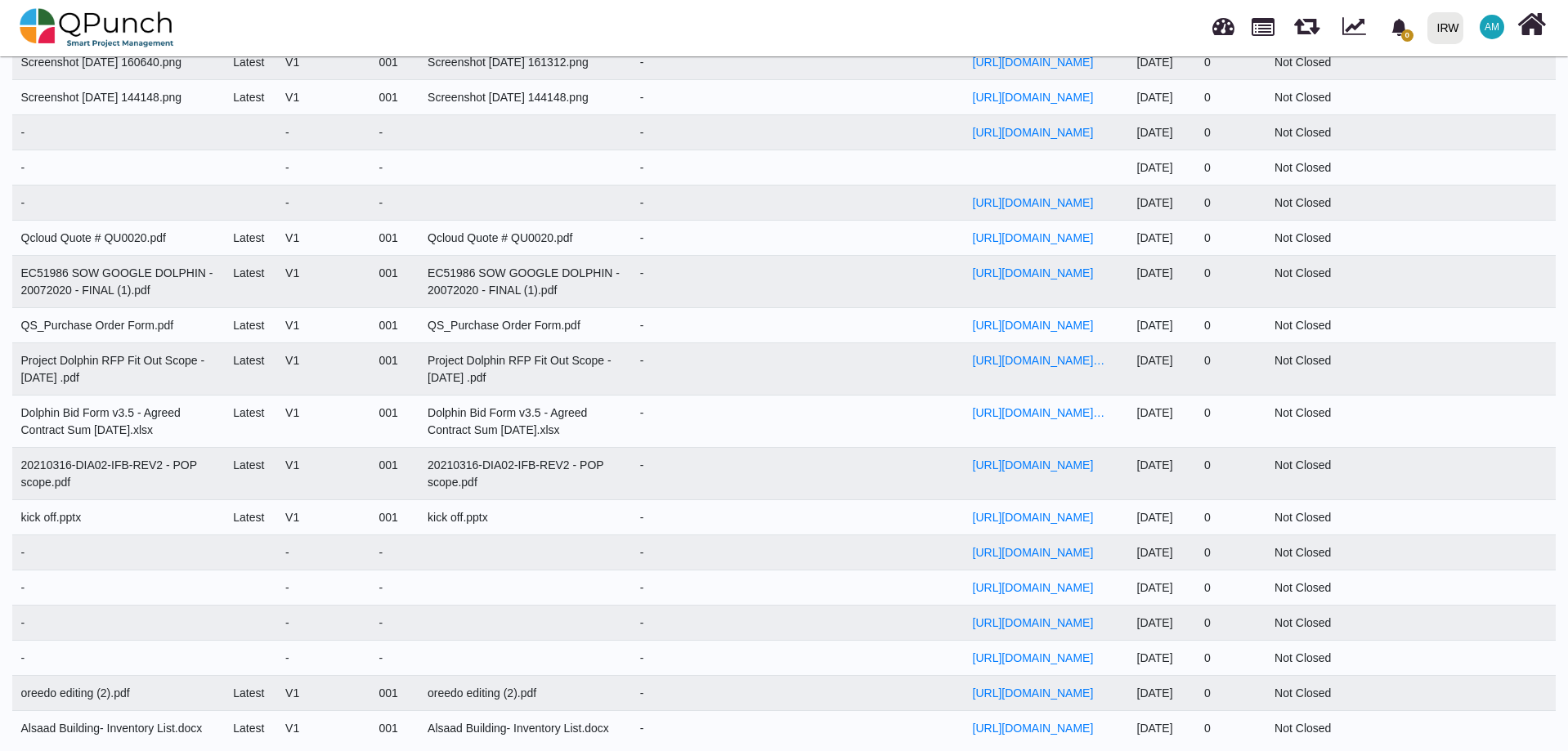 select on "***" 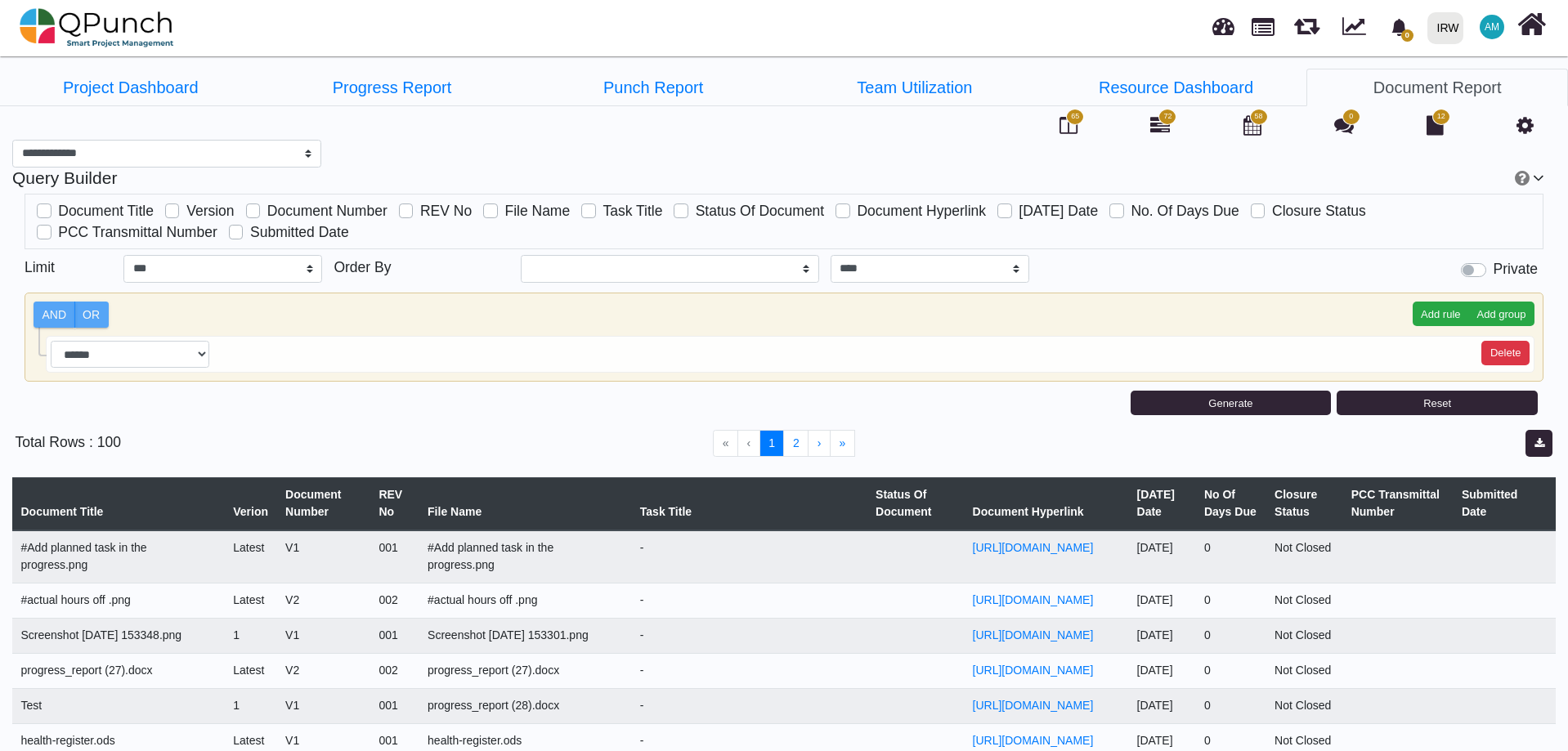 click on "65" at bounding box center (1075, 117) 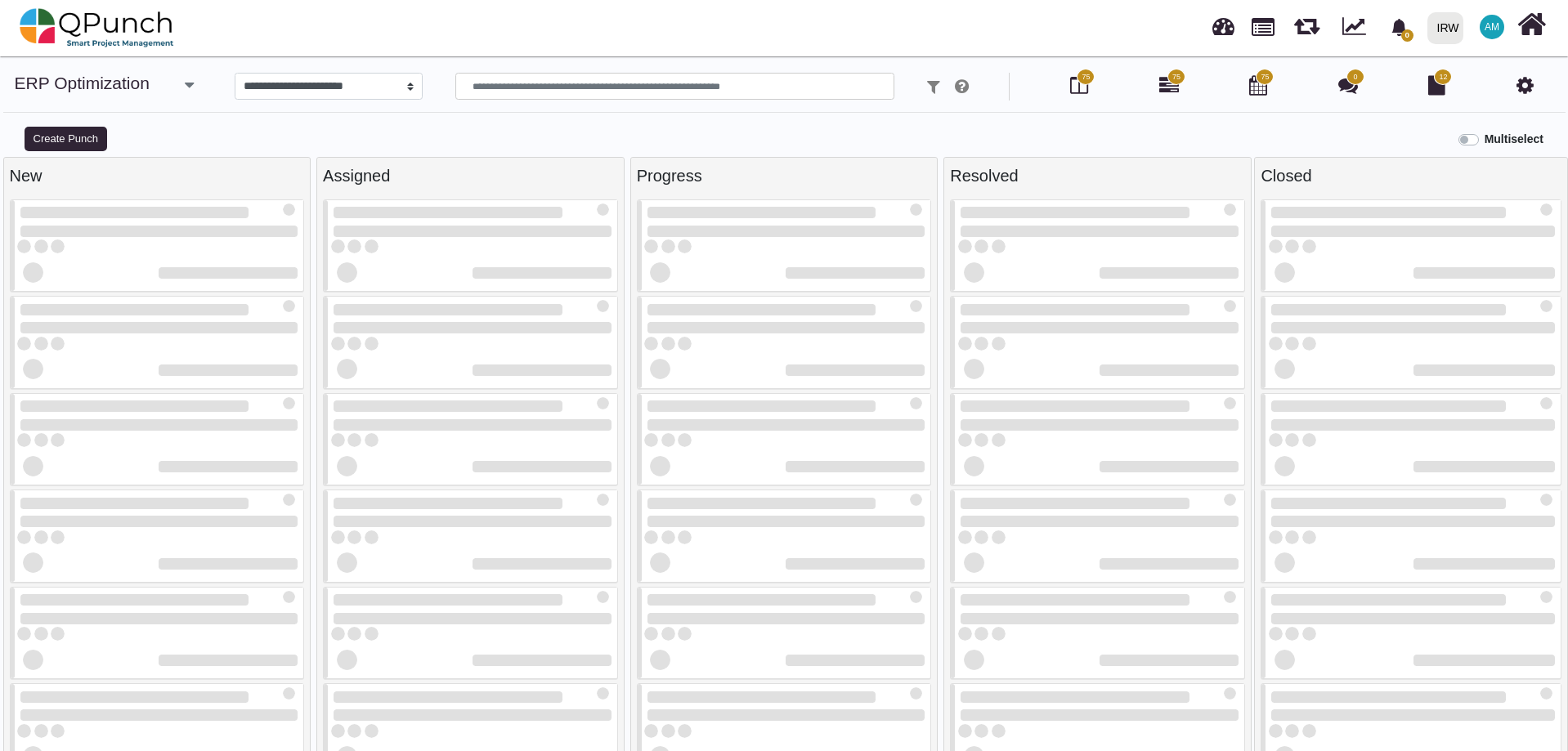 select 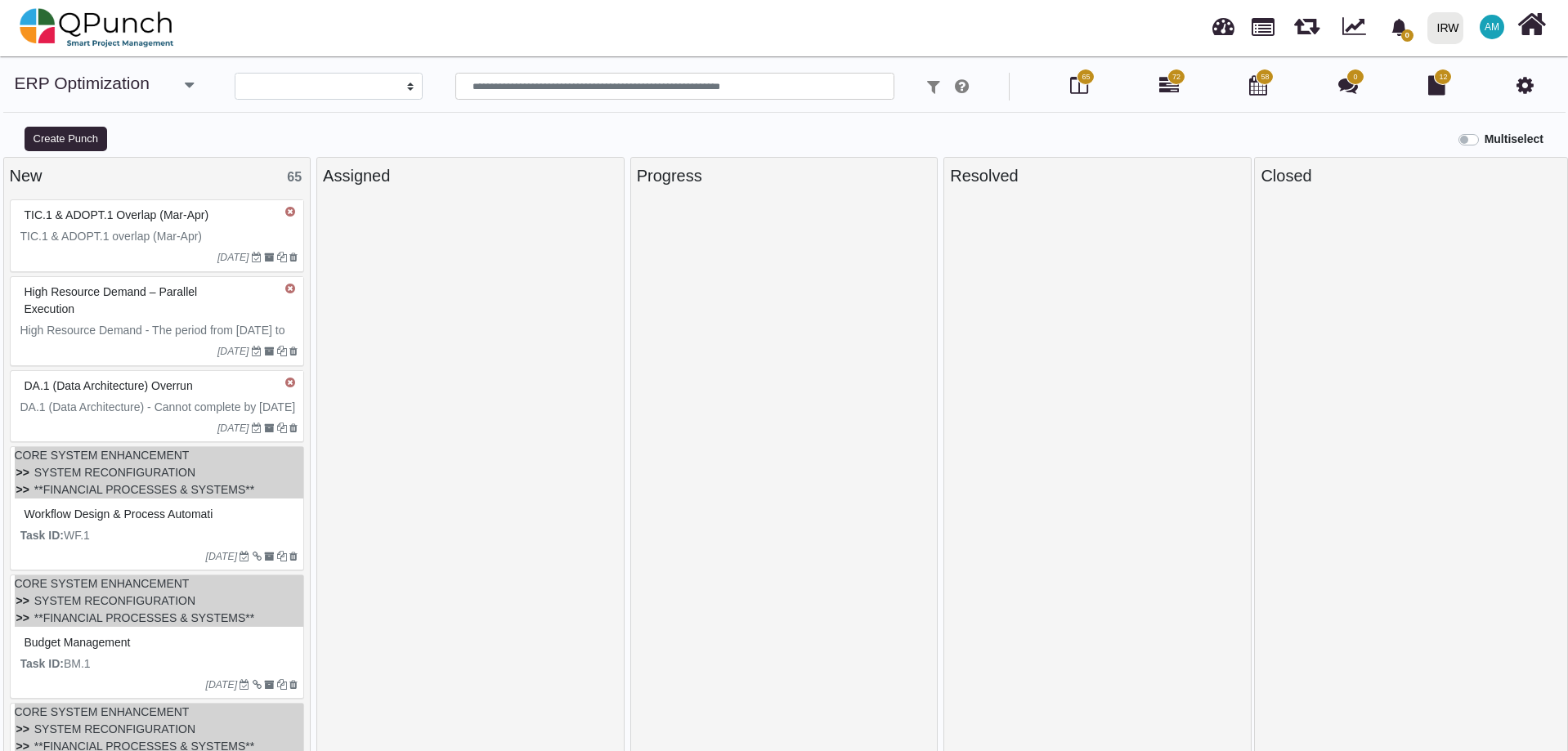 click on "**********" at bounding box center [784, 87] 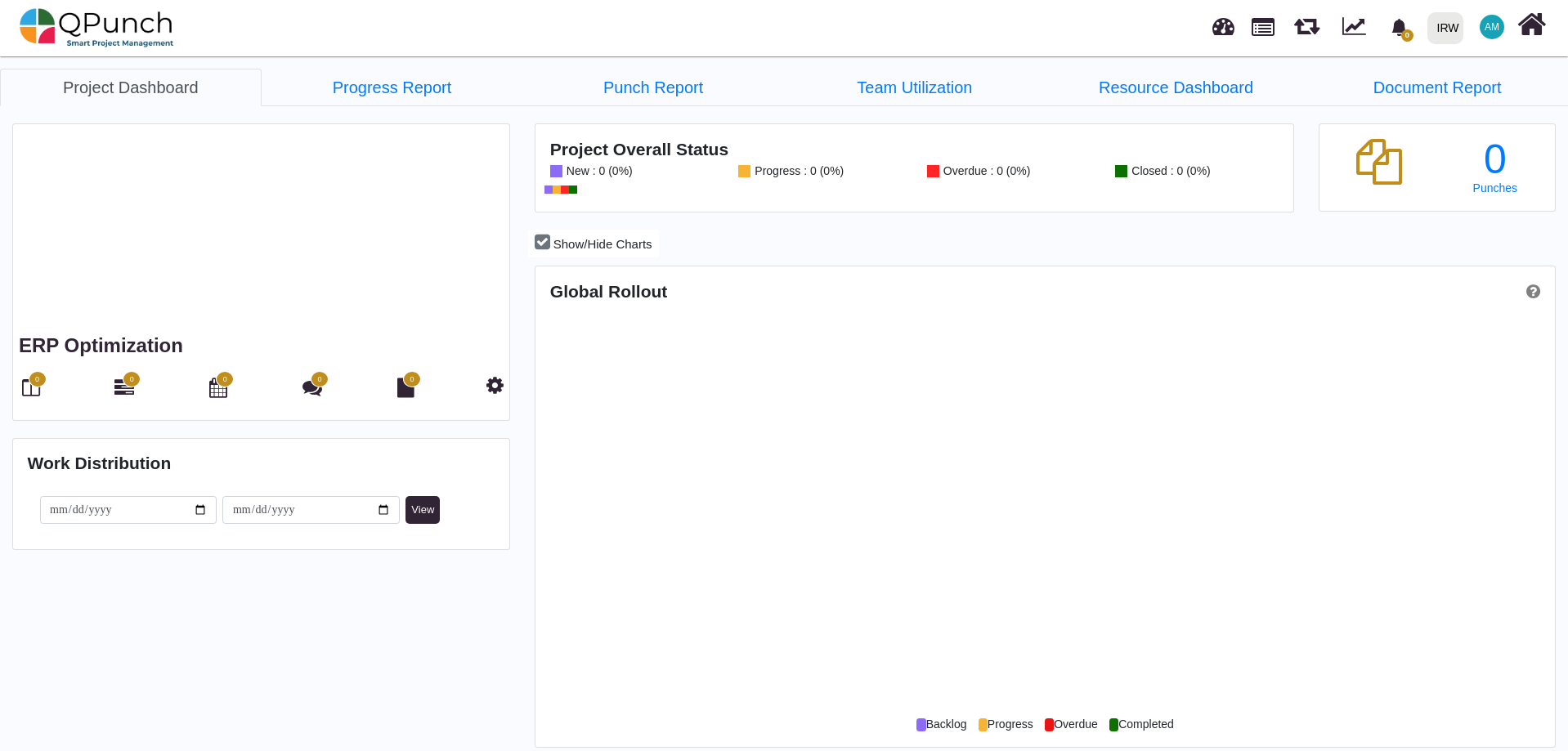 click on "Project Dashboard" at bounding box center (131, 87) 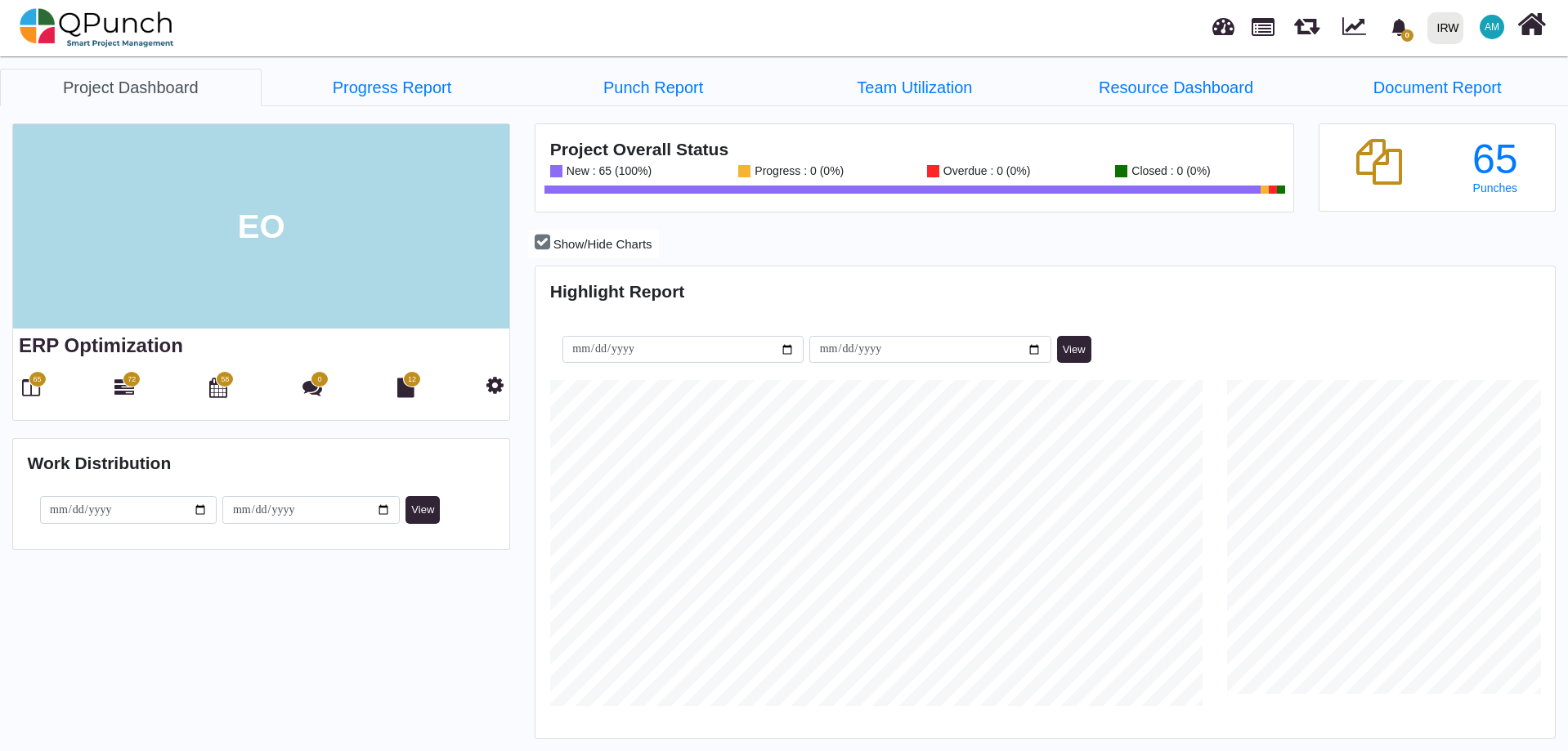 scroll, scrollTop: 816867, scrollLeft: 816841, axis: both 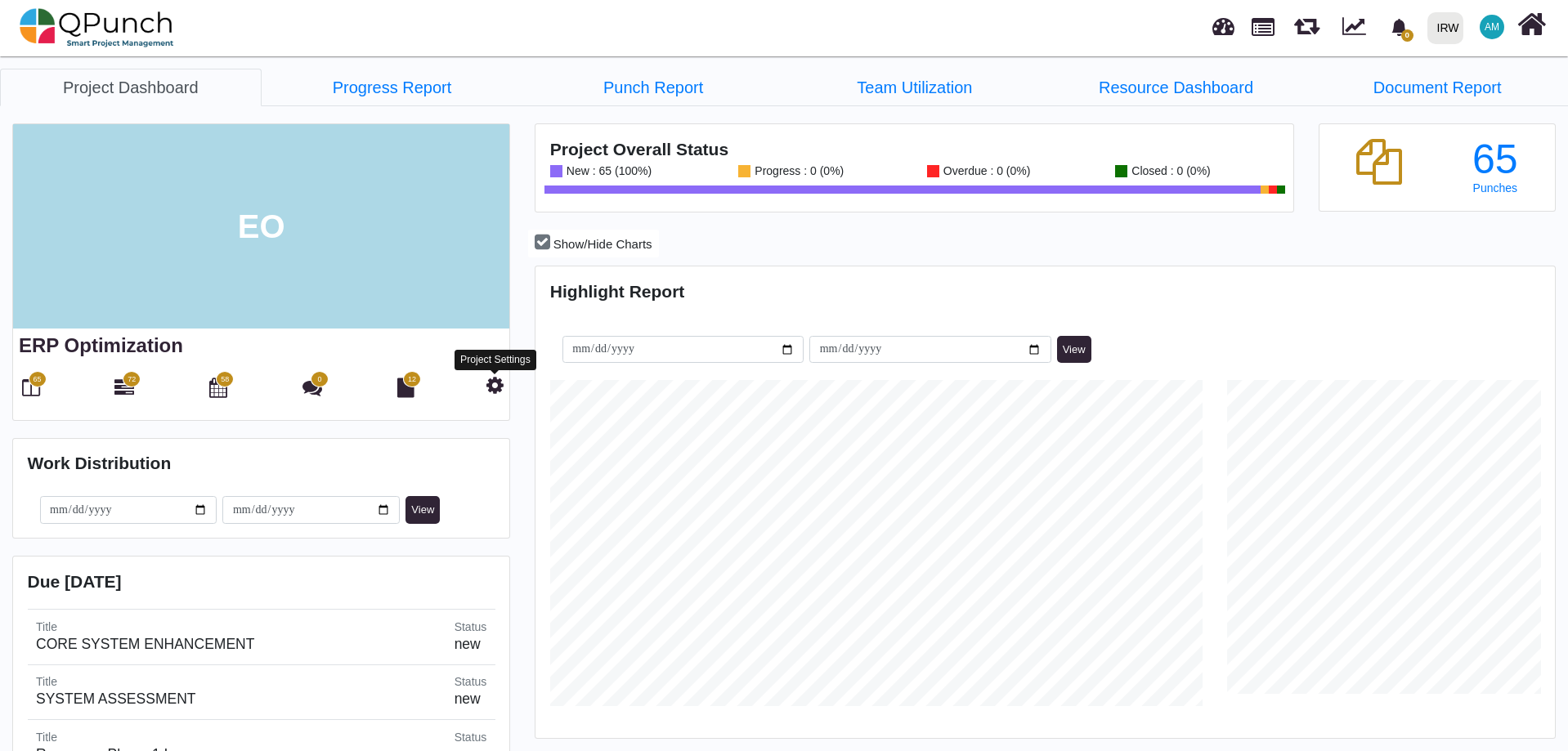 click at bounding box center [495, 385] 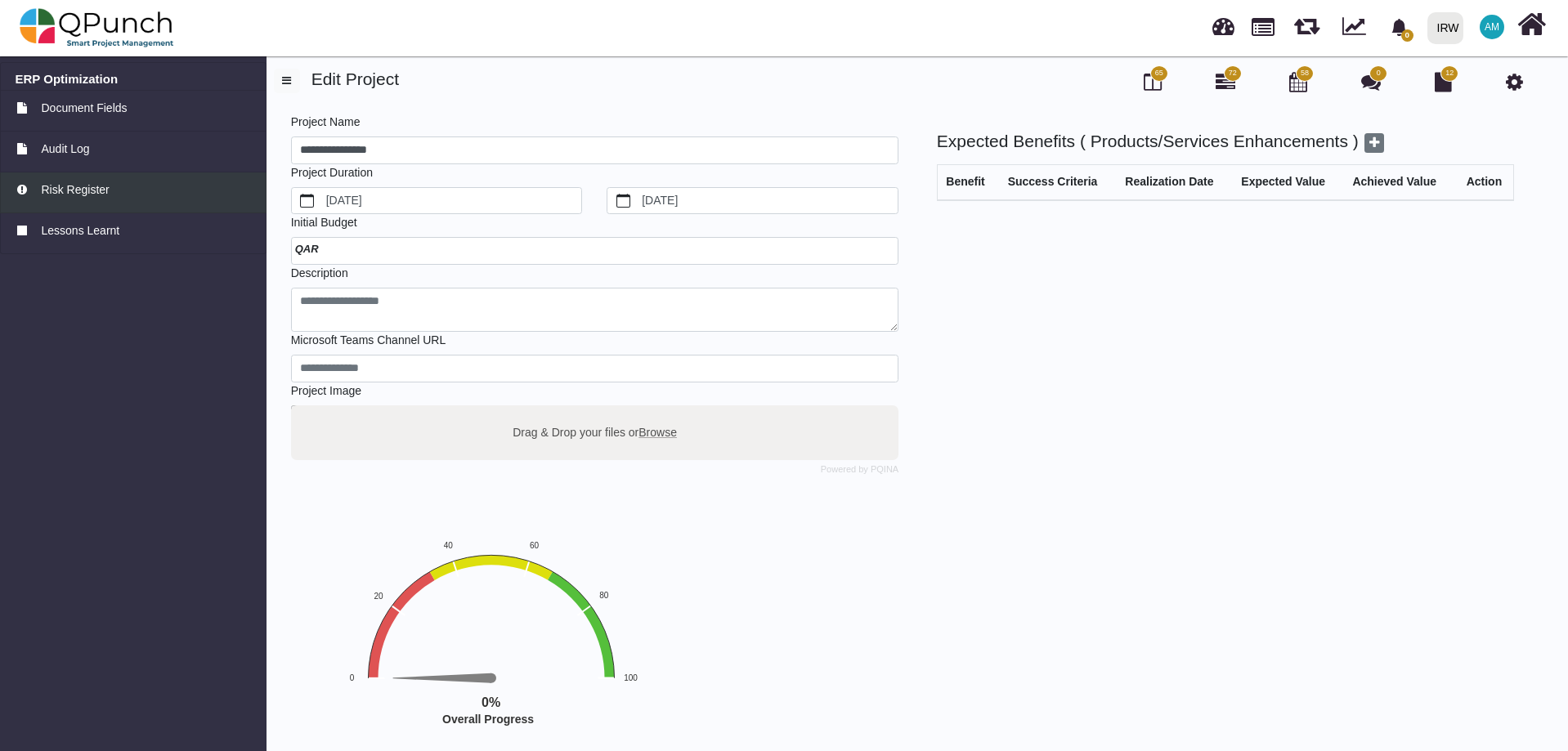 click on "Risk Register" at bounding box center (74, 190) 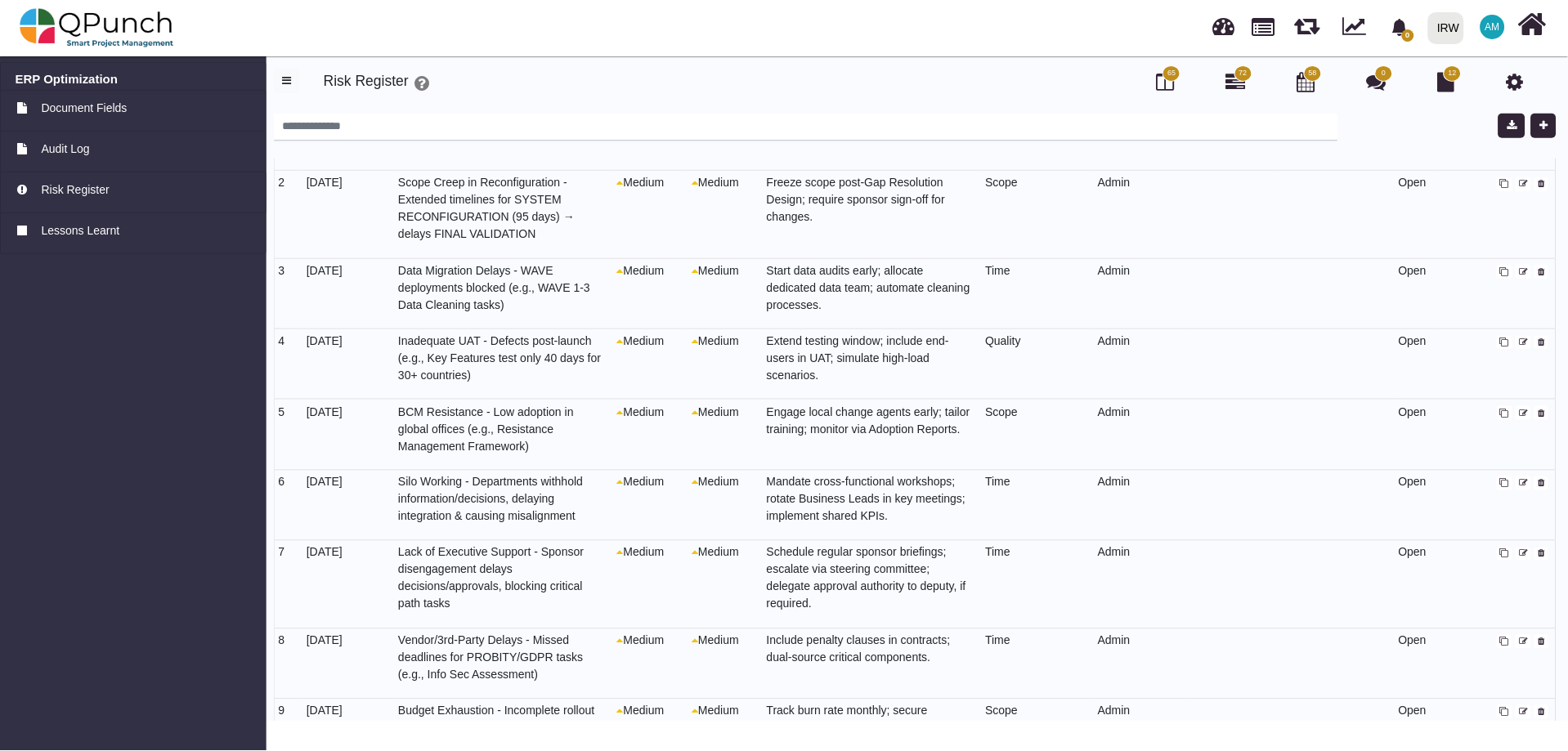 scroll, scrollTop: 0, scrollLeft: 0, axis: both 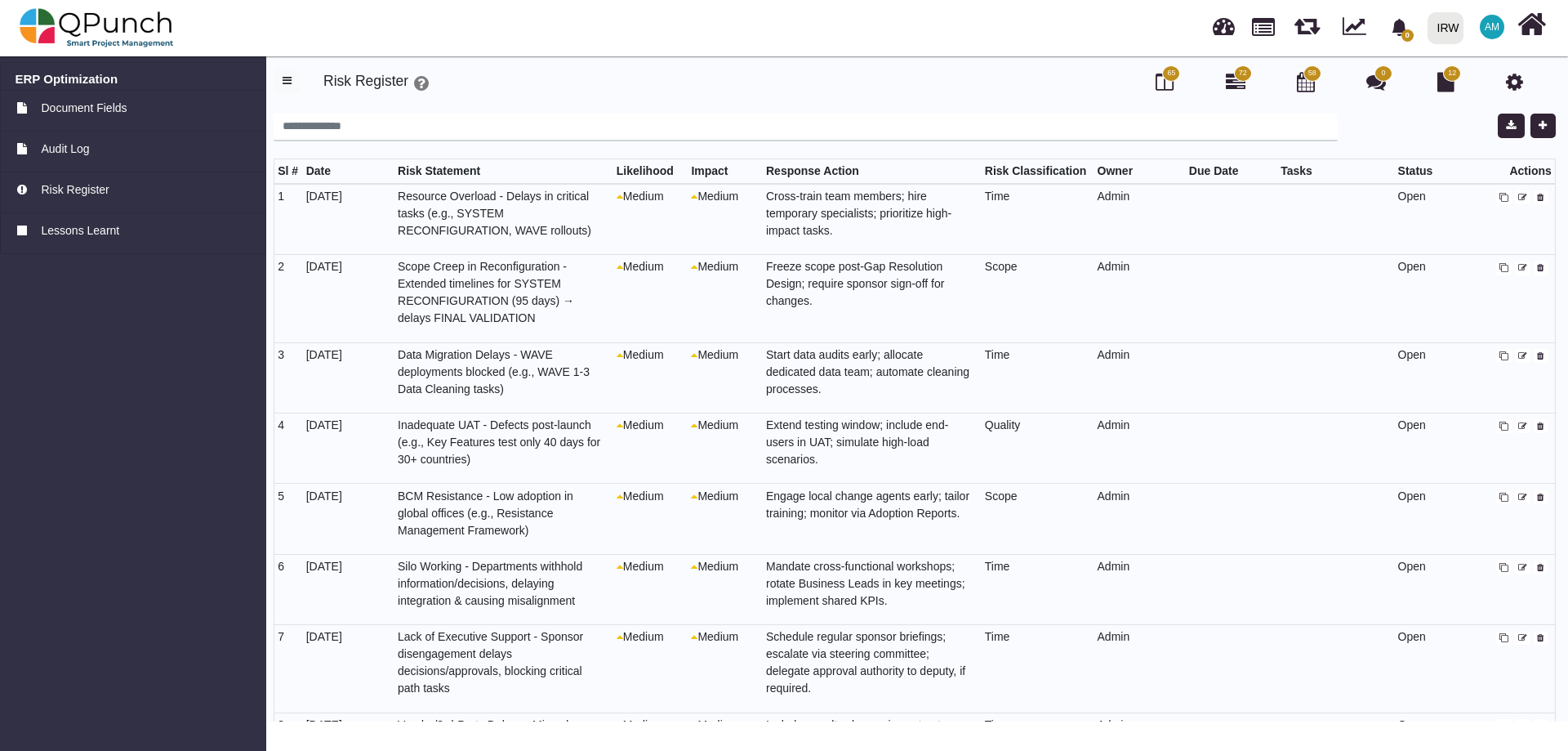 click at bounding box center [96, 28] 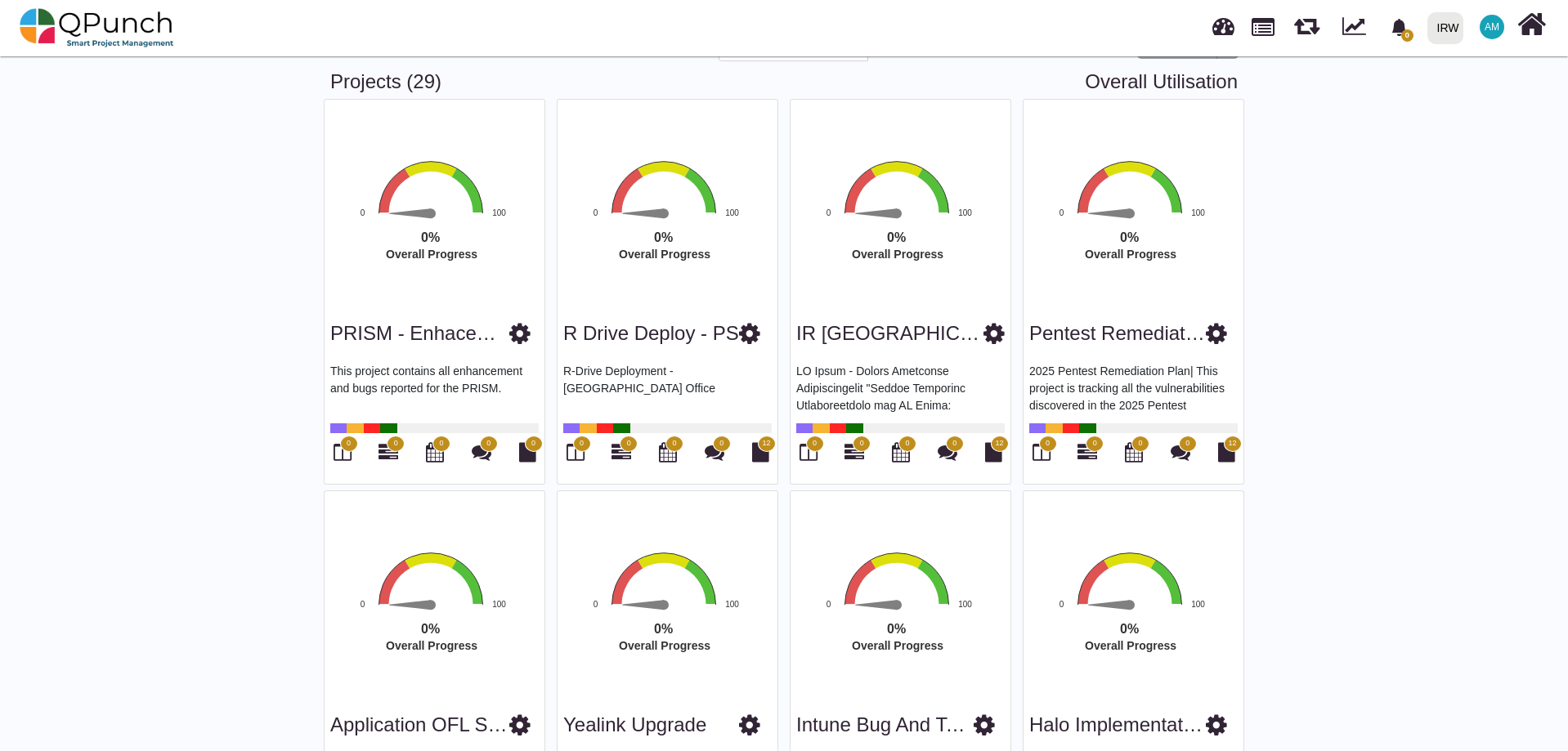 scroll, scrollTop: 0, scrollLeft: 0, axis: both 